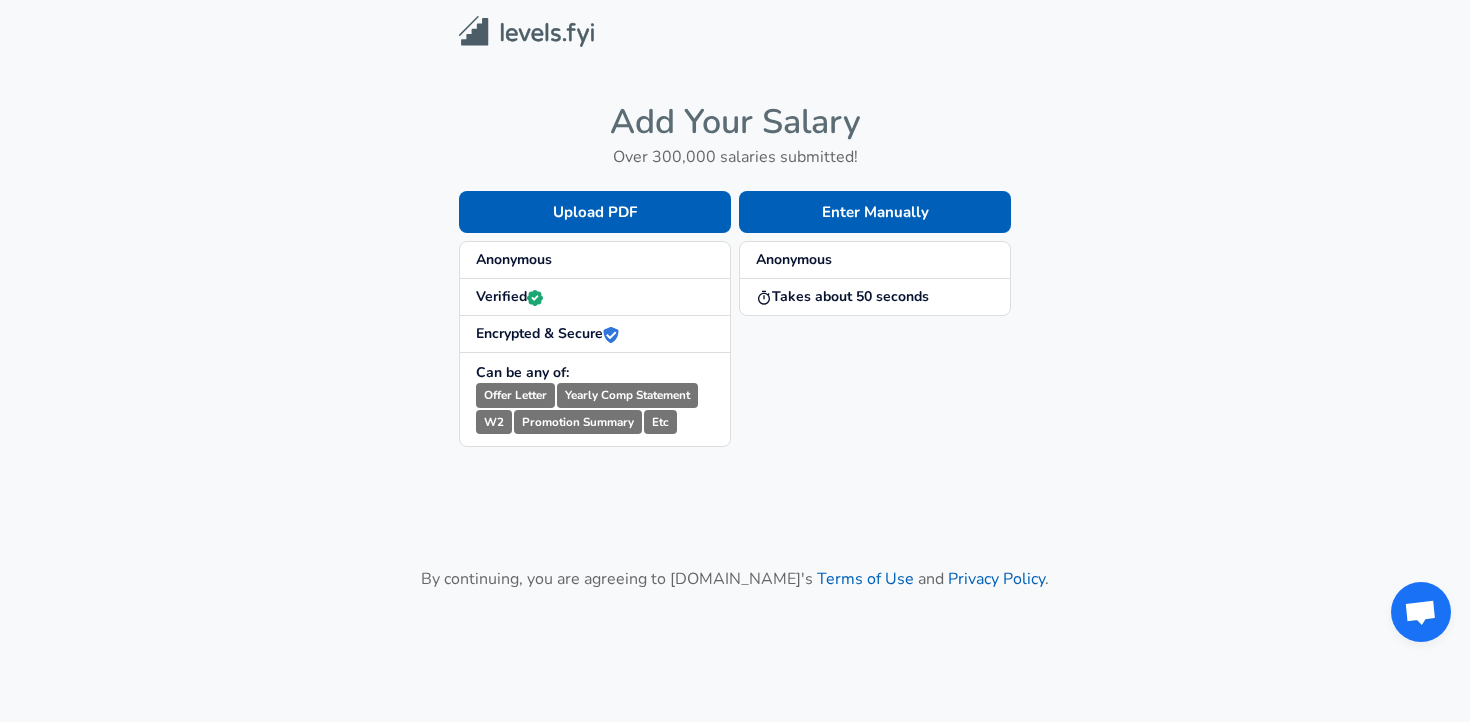 scroll, scrollTop: 0, scrollLeft: 0, axis: both 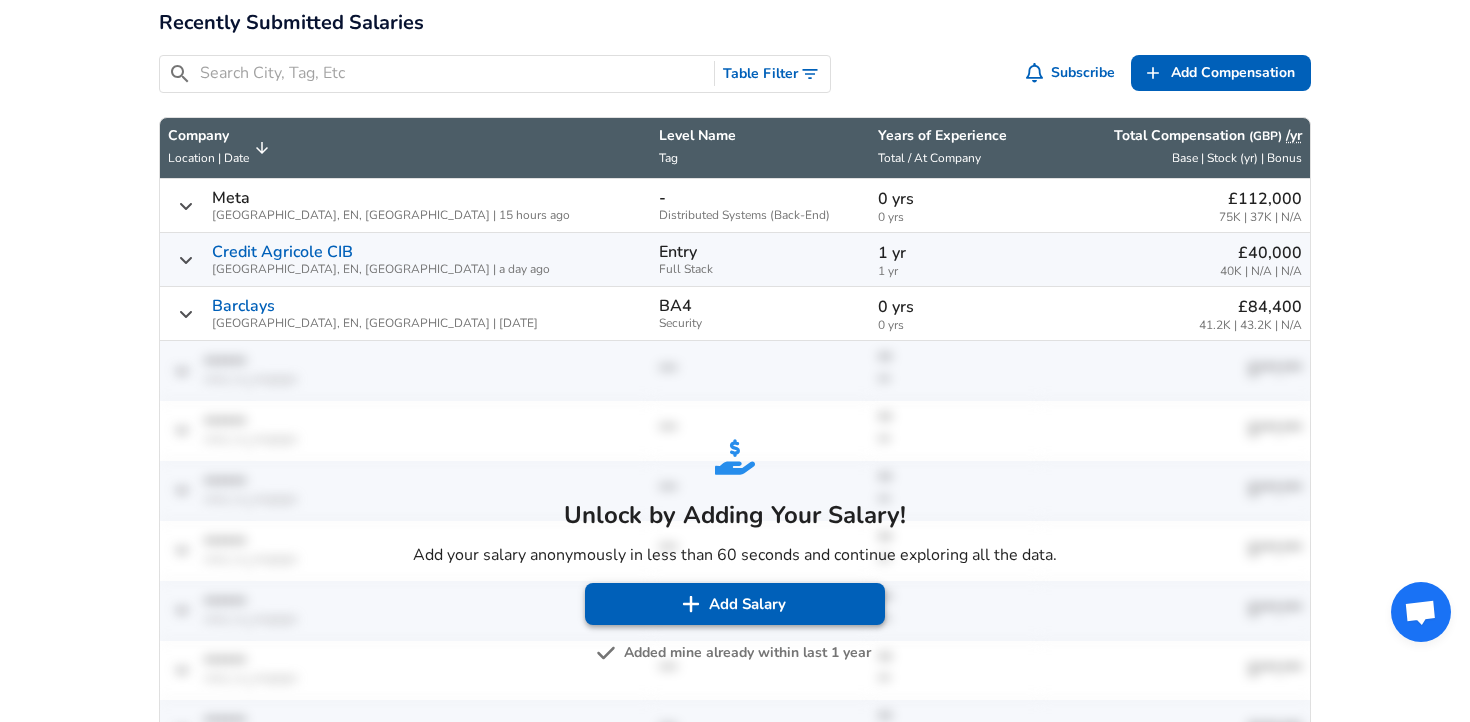 click on "Add Salary" at bounding box center (735, 604) 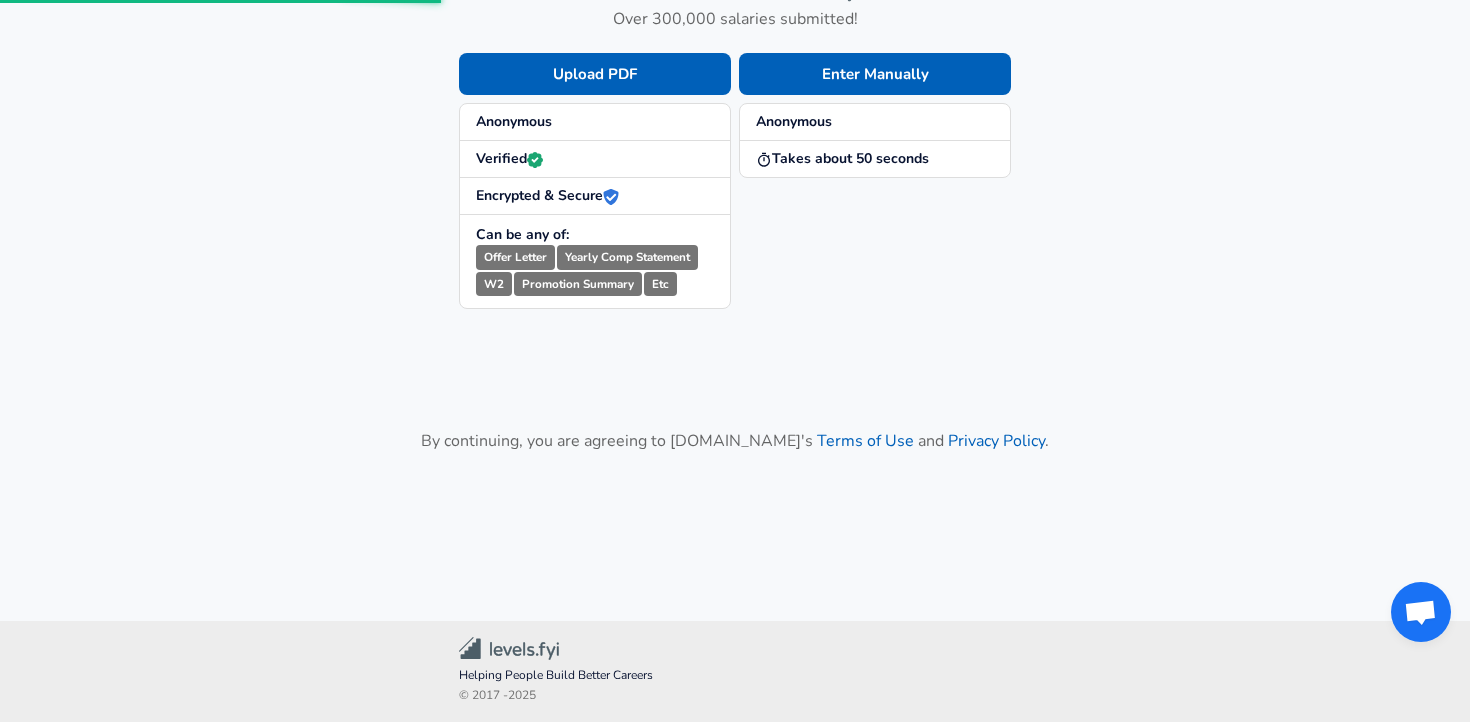scroll, scrollTop: 0, scrollLeft: 0, axis: both 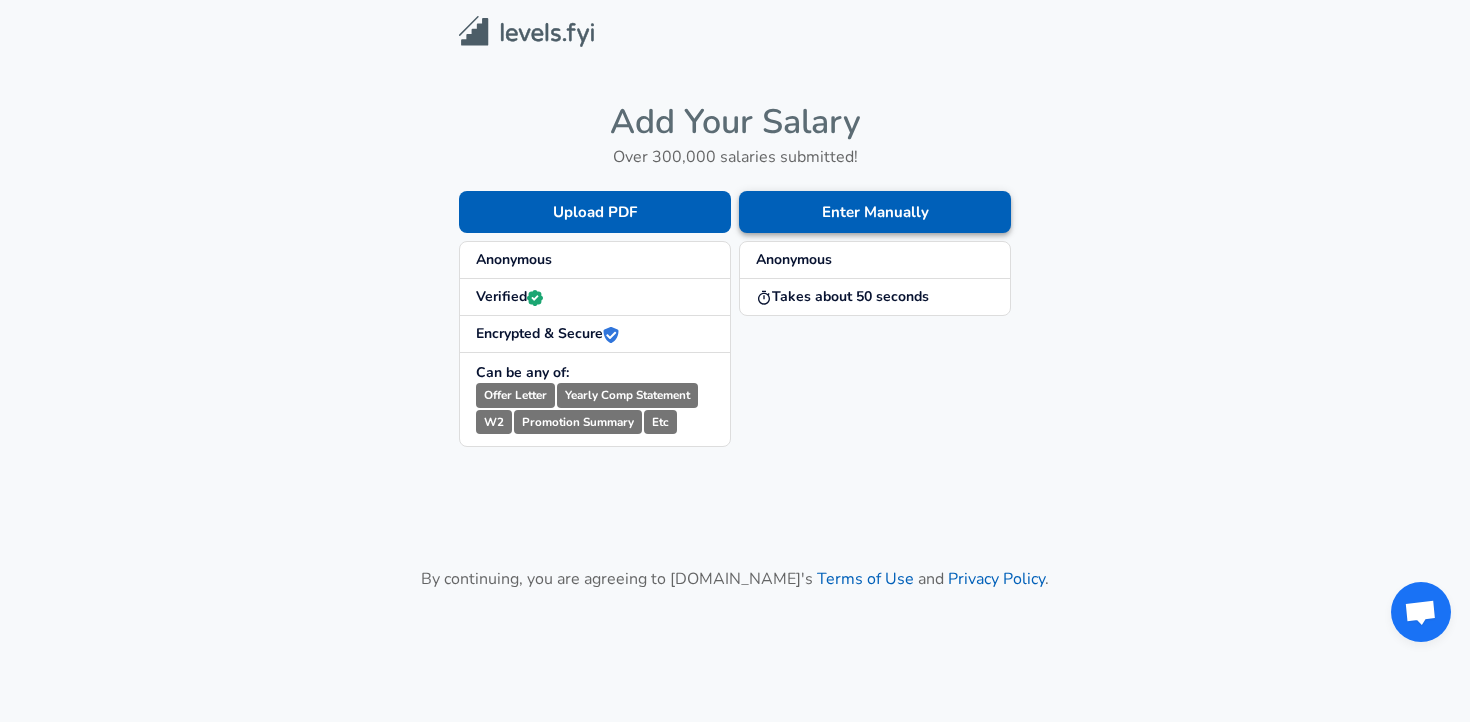 click on "Enter Manually" at bounding box center (875, 212) 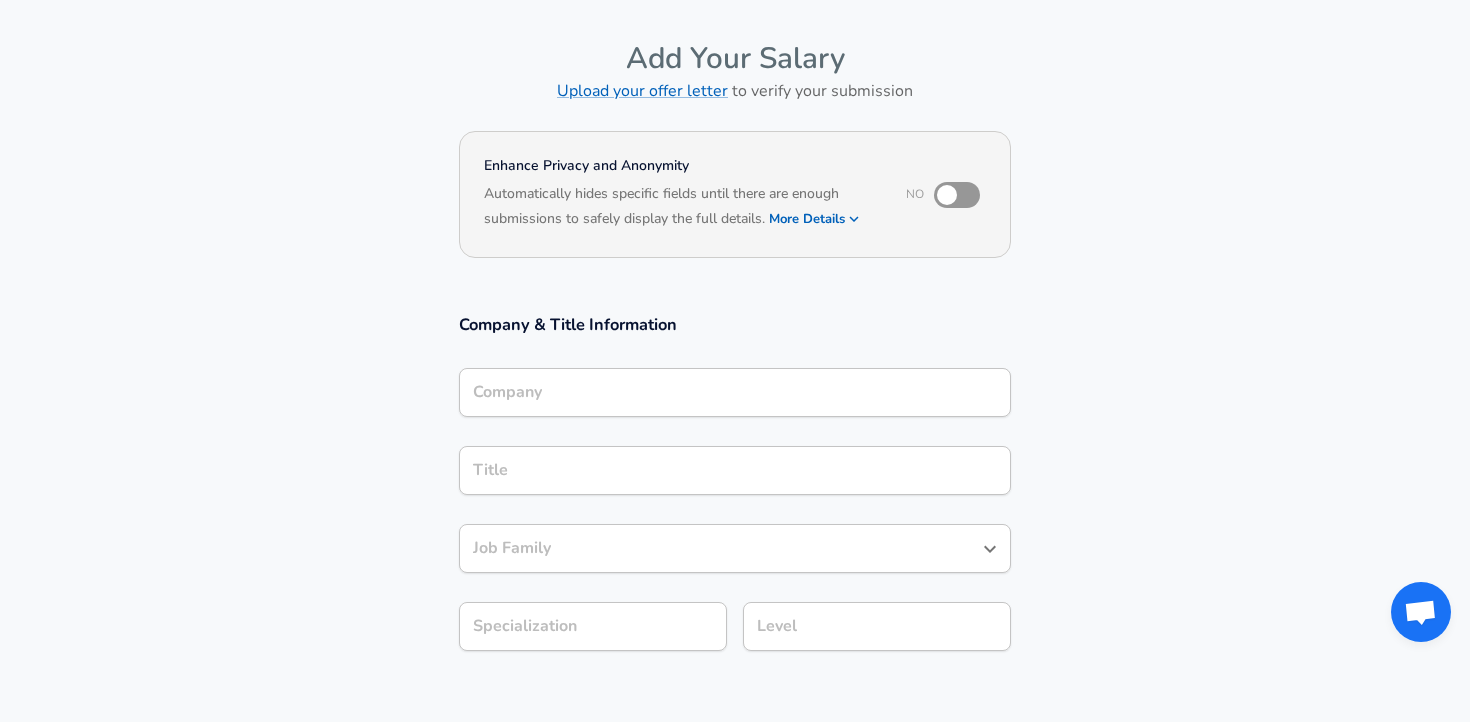 scroll, scrollTop: 77, scrollLeft: 0, axis: vertical 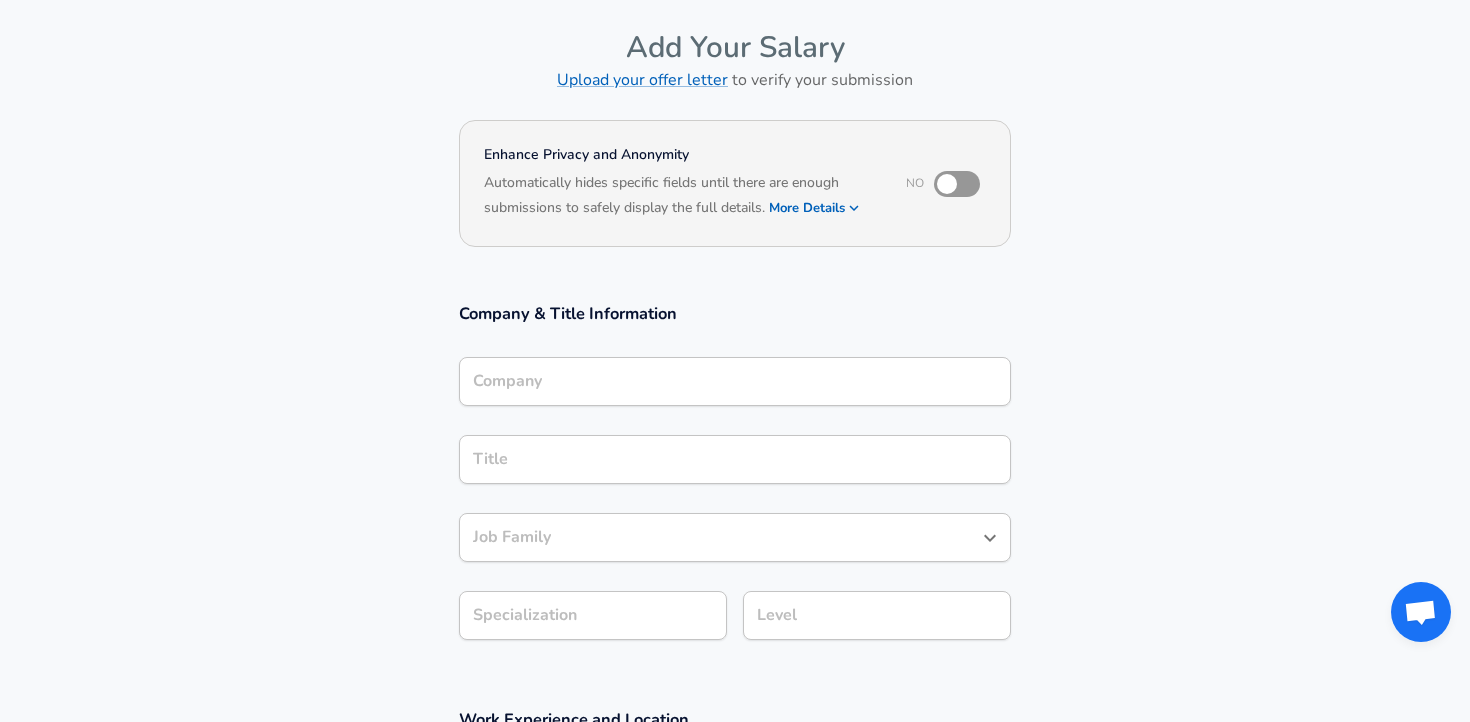 click at bounding box center [947, 184] 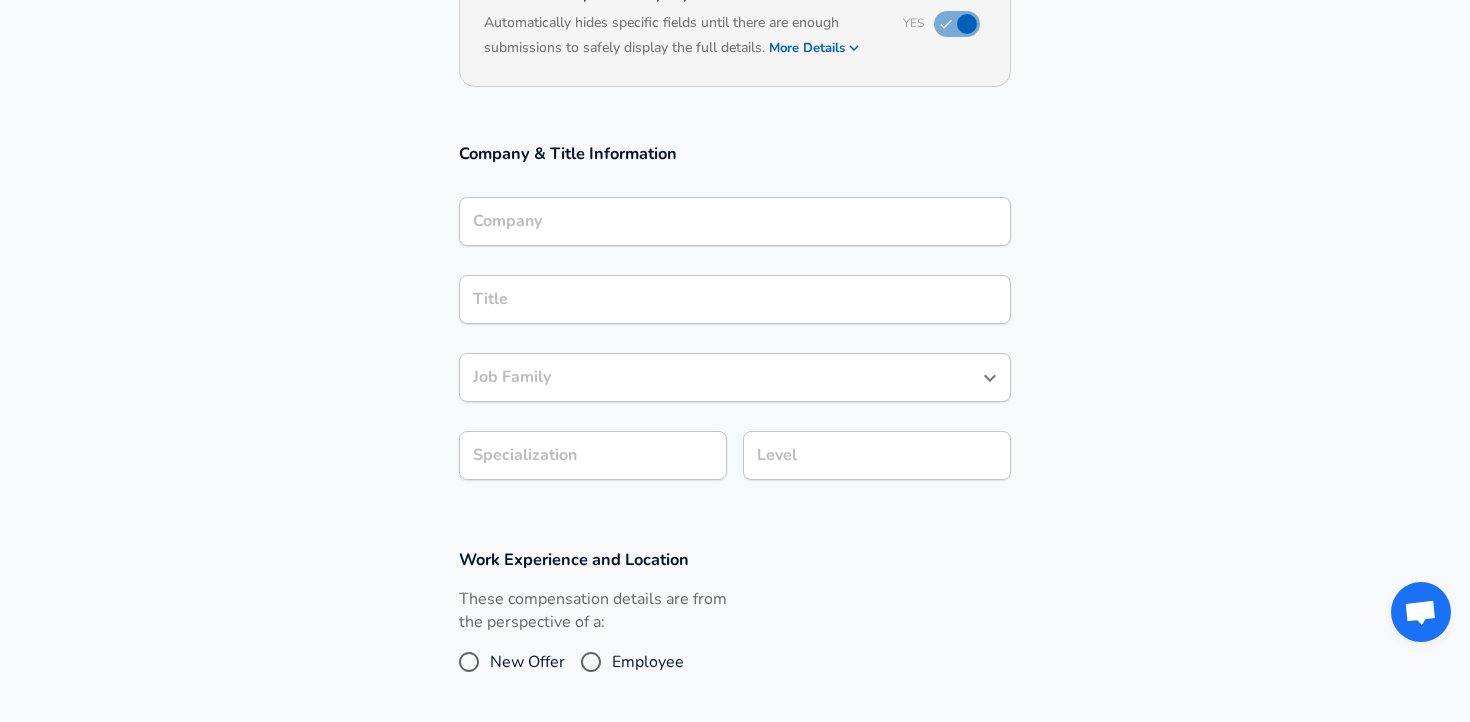 scroll, scrollTop: 257, scrollLeft: 0, axis: vertical 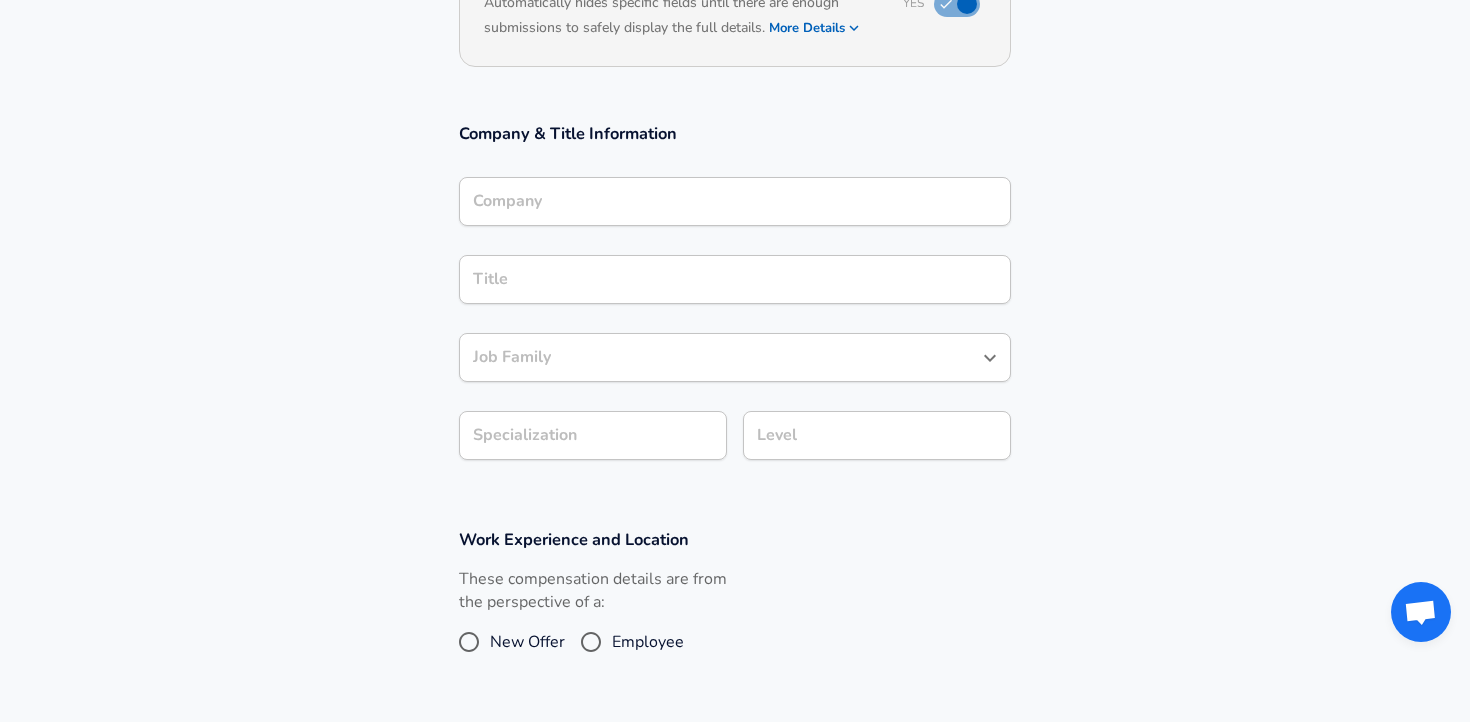 click on "Company Company" at bounding box center [735, 204] 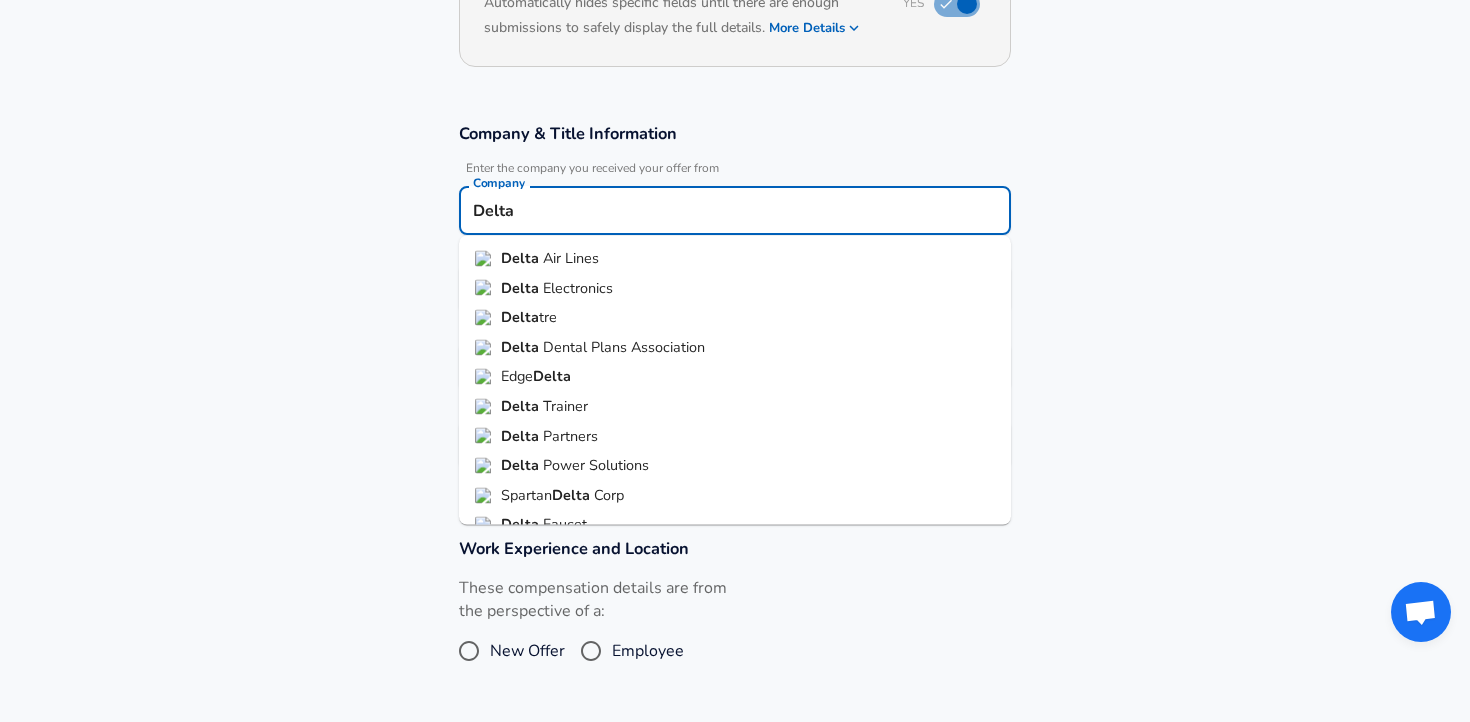 click on "Delta    Electronics" at bounding box center [735, 288] 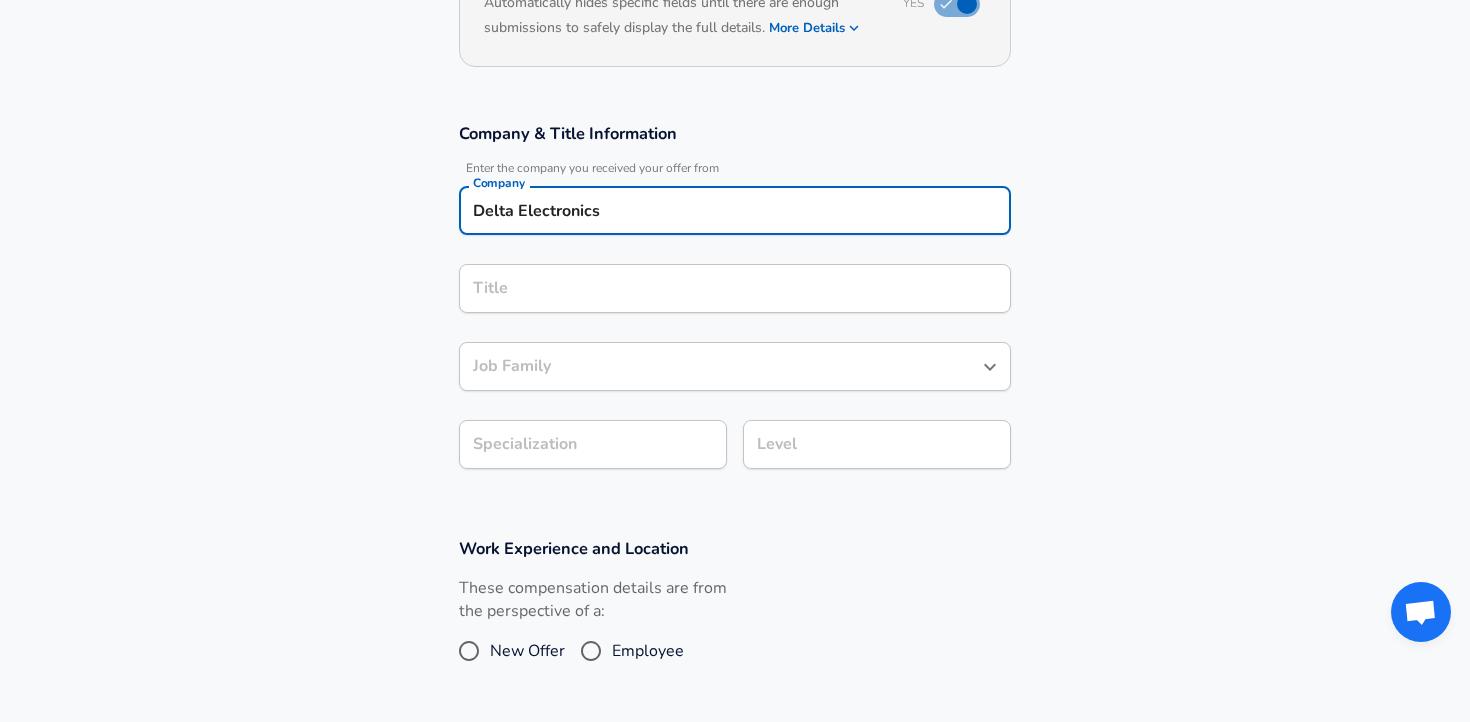 type on "Delta Electronics" 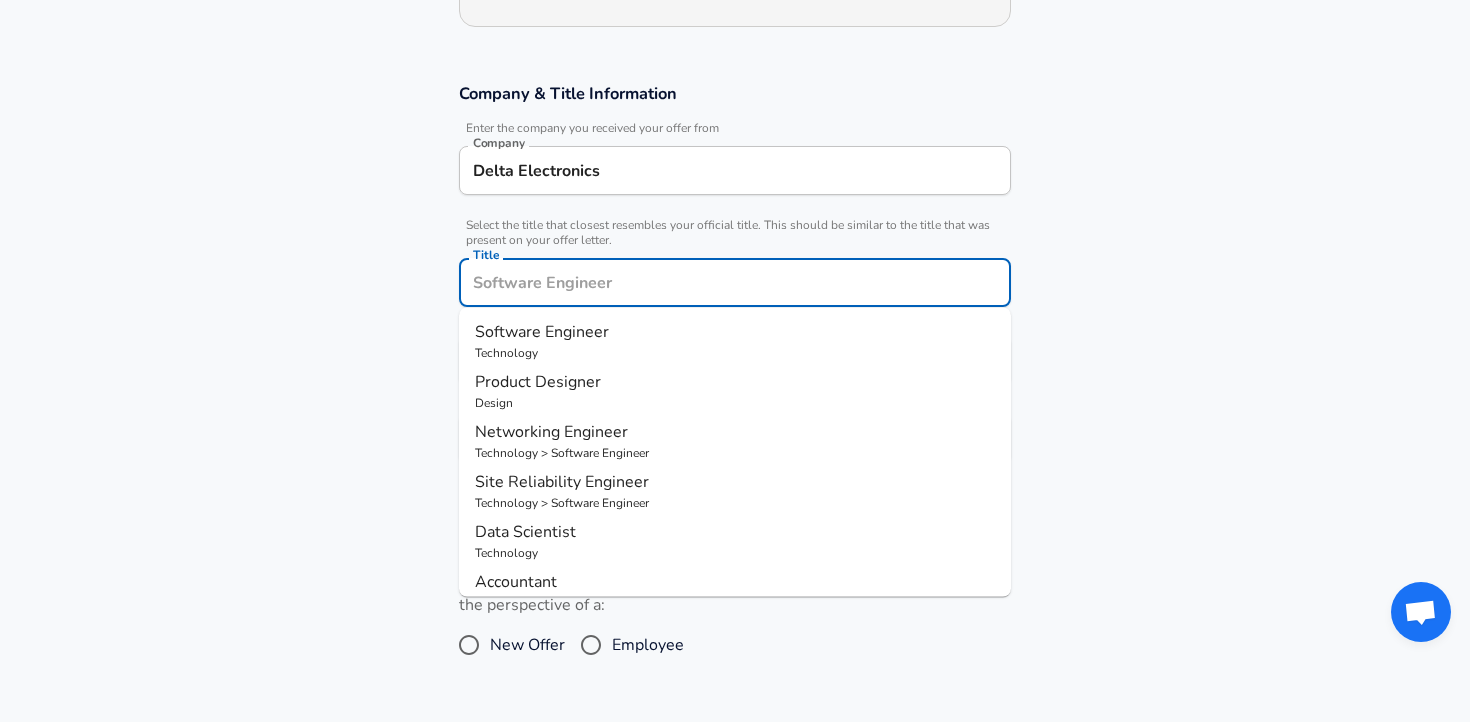 click on "Software Engineer" at bounding box center [735, 332] 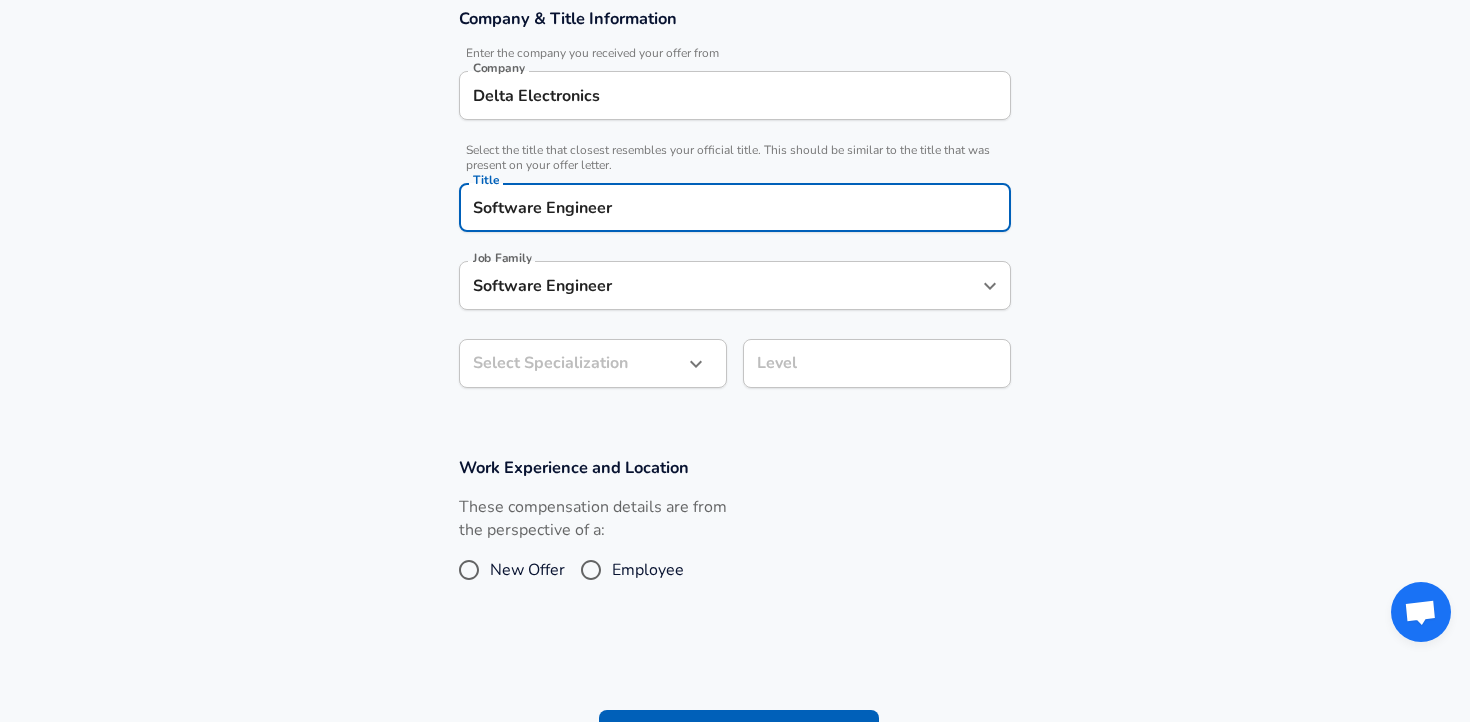 scroll, scrollTop: 432, scrollLeft: 0, axis: vertical 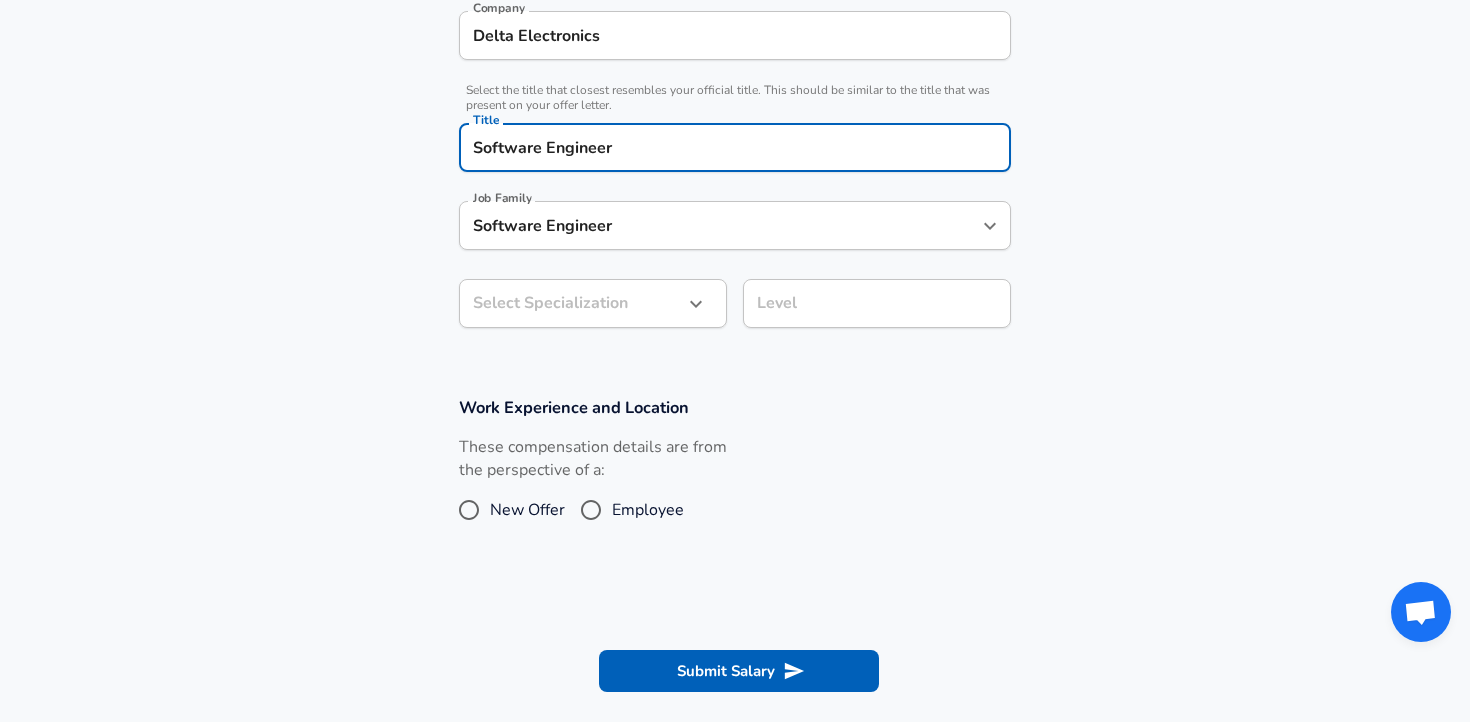 click on "Restart Add Your Salary Upload your offer letter   to verify your submission Enhance Privacy and Anonymity Yes Automatically hides specific fields until there are enough submissions to safely display the full details.   More Details Based on your submission and the data points that we have already collected, we will automatically hide and anonymize specific fields if there aren't enough data points to remain sufficiently anonymous. Company & Title Information   Enter the company you received your offer from Company Delta Electronics Company   Select the title that closest resembles your official title. This should be similar to the title that was present on your offer letter. Title Software Engineer Title Job Family Software Engineer Job Family Select Specialization ​ Select Specialization Level Level Work Experience and Location These compensation details are from the perspective of a: New Offer Employee Submit Salary By continuing, you are agreeing to [DOMAIN_NAME][PERSON_NAME]'s   Terms of Use   and   Privacy Policy ." at bounding box center (735, -71) 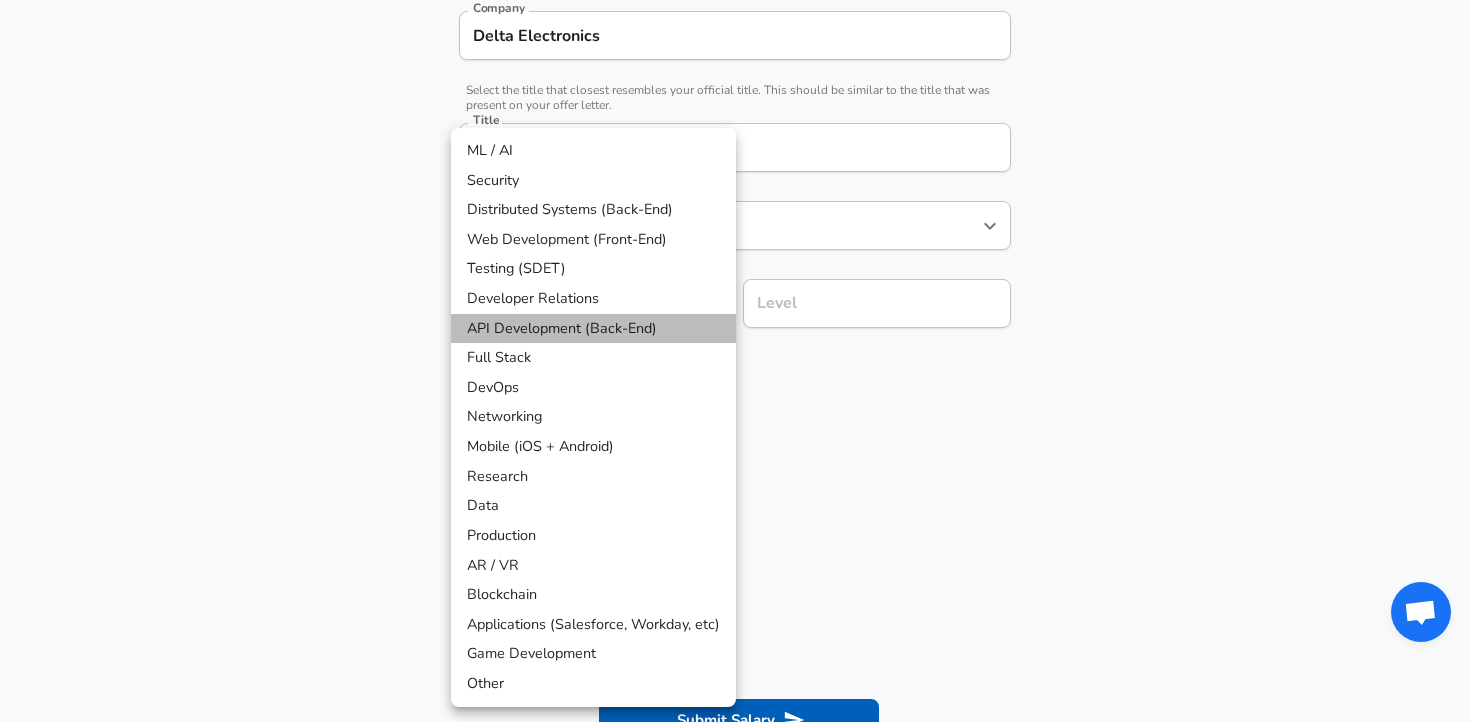 click on "API Development (Back-End)" at bounding box center (593, 329) 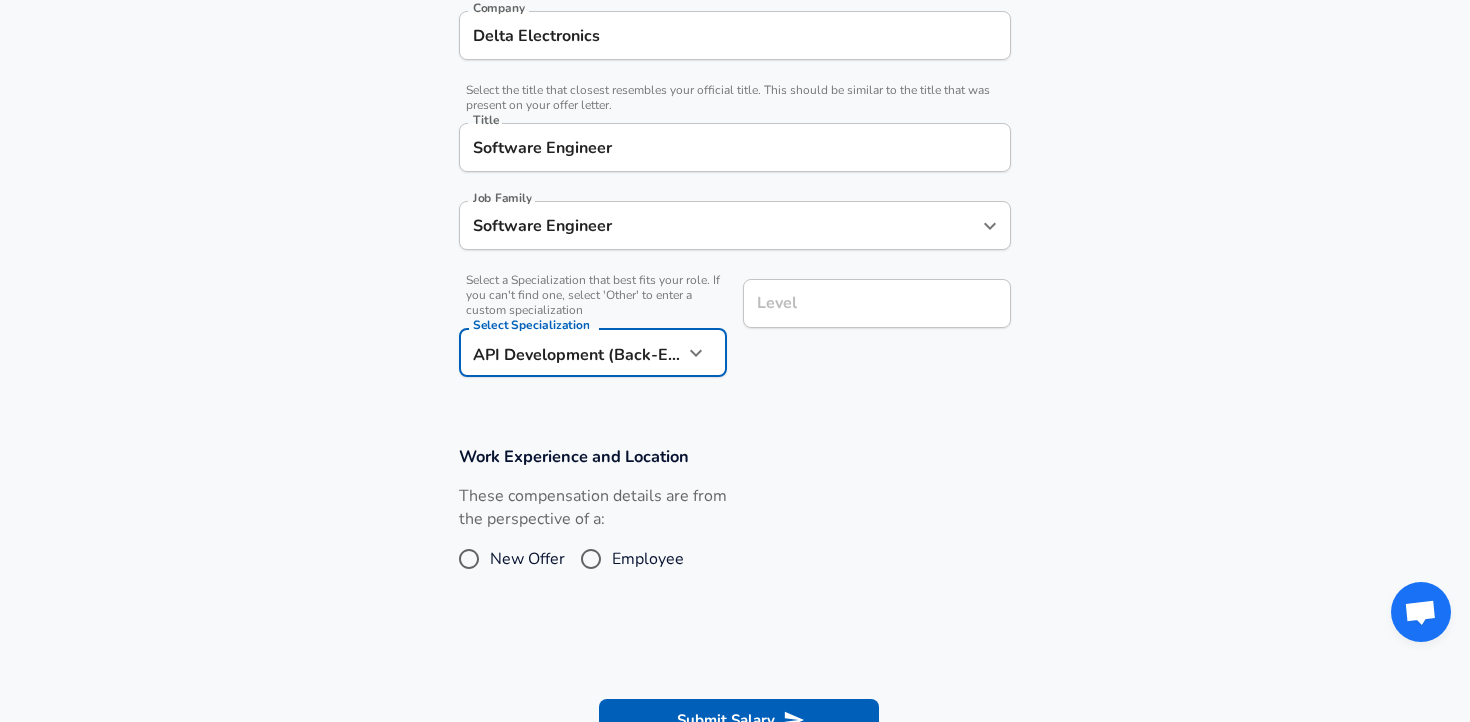 click on "Job Family Software Engineer Job Family" at bounding box center [735, 224] 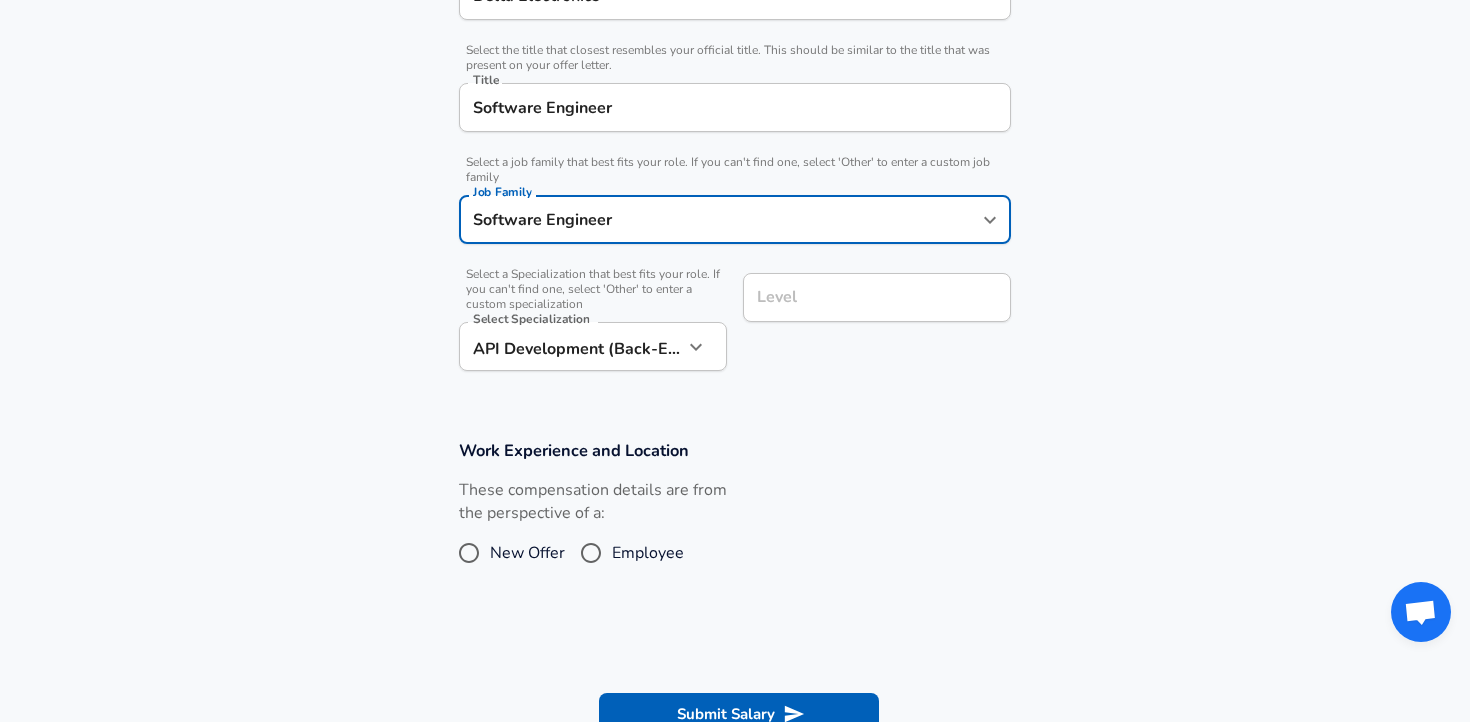 scroll, scrollTop: 512, scrollLeft: 0, axis: vertical 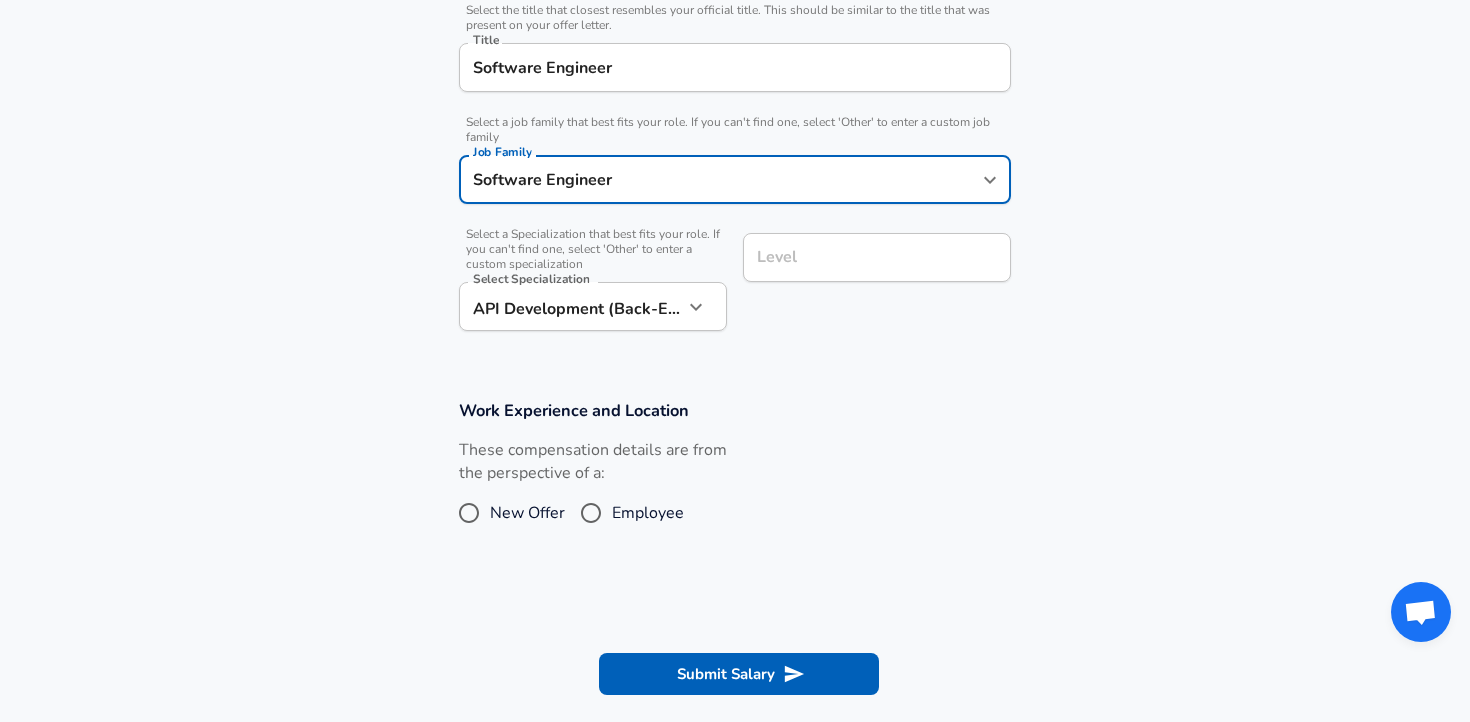 click on "Level" at bounding box center (877, 257) 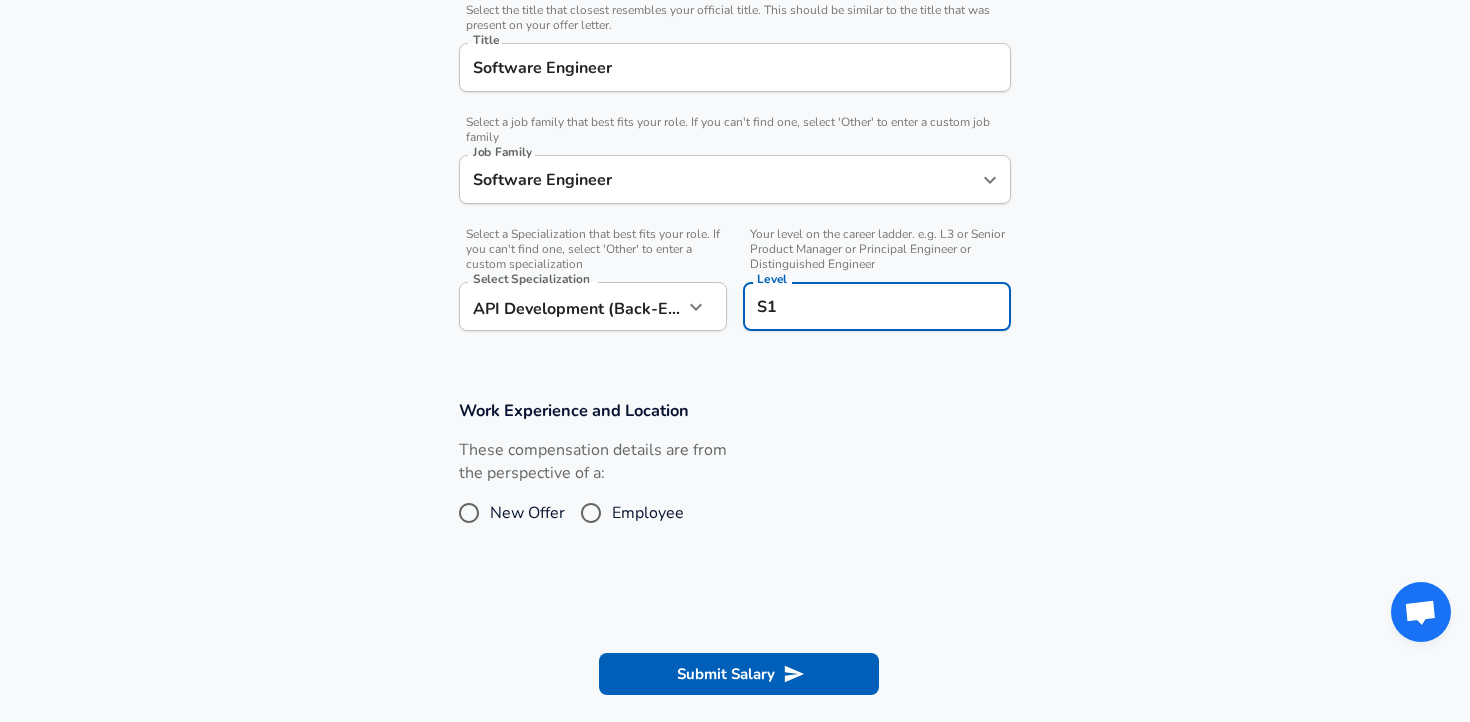type on "S1" 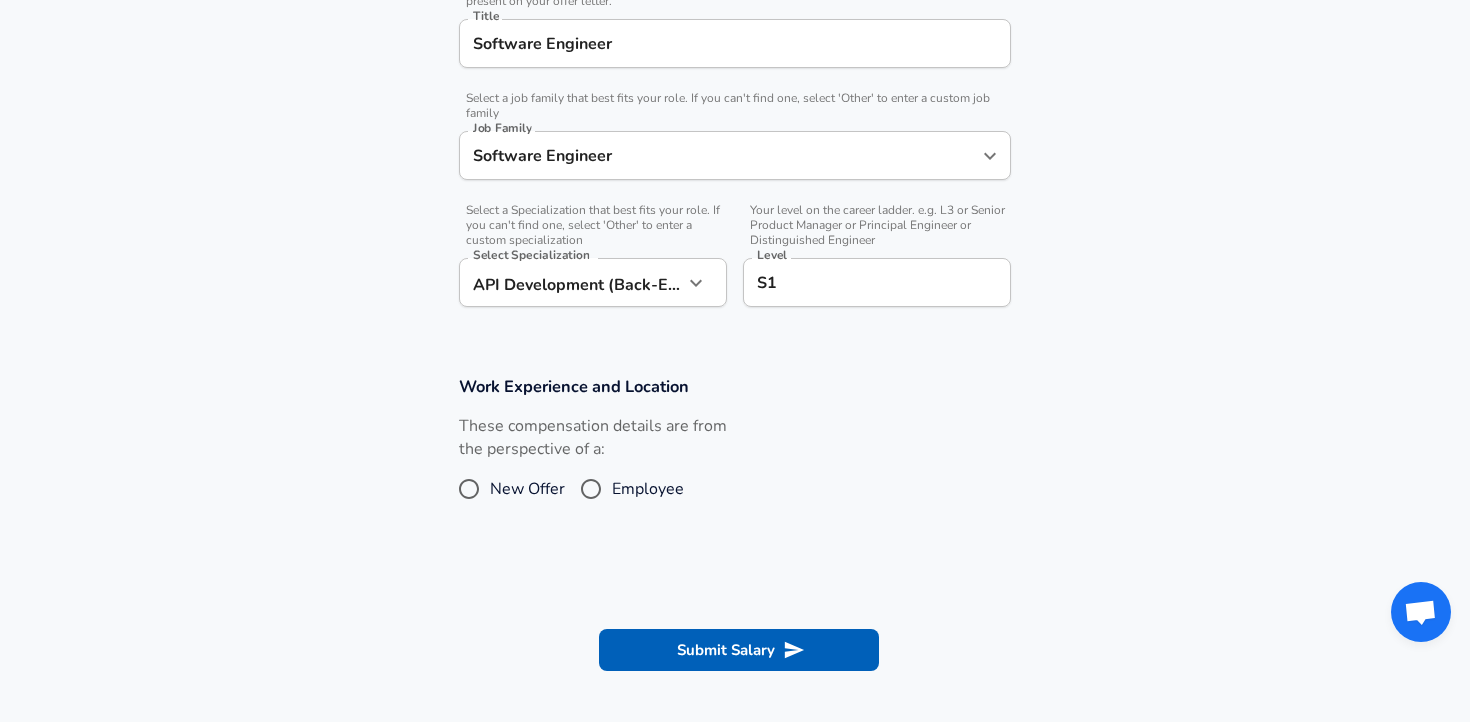 scroll, scrollTop: 542, scrollLeft: 0, axis: vertical 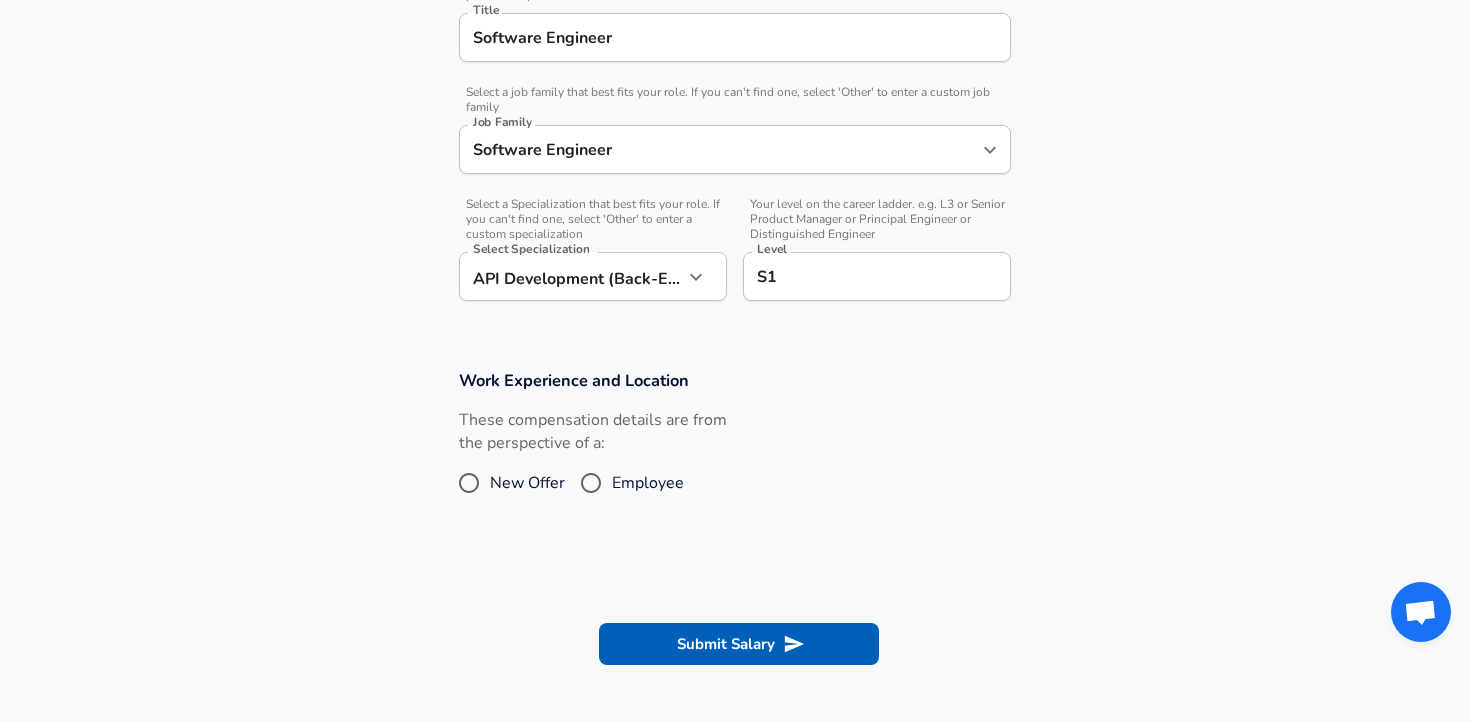 click on "Employee" at bounding box center (648, 483) 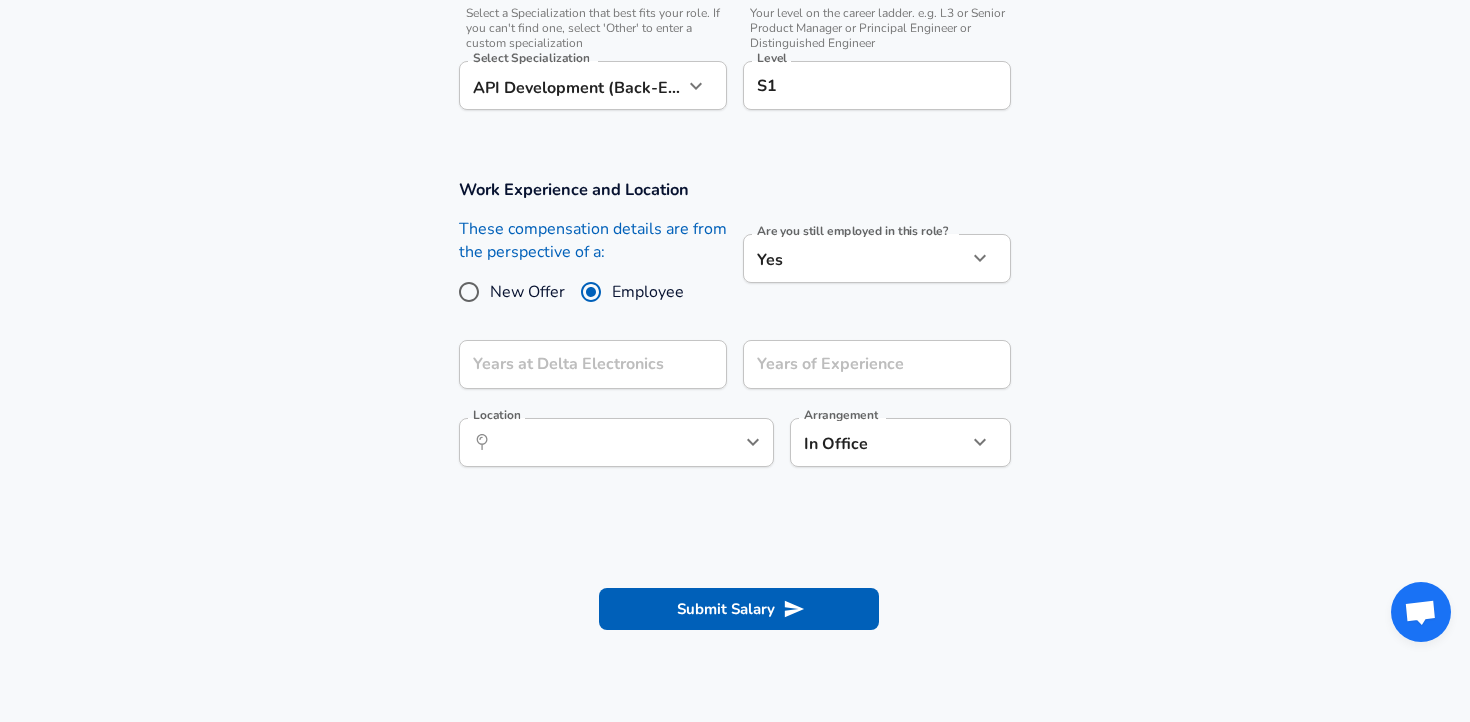 scroll, scrollTop: 741, scrollLeft: 0, axis: vertical 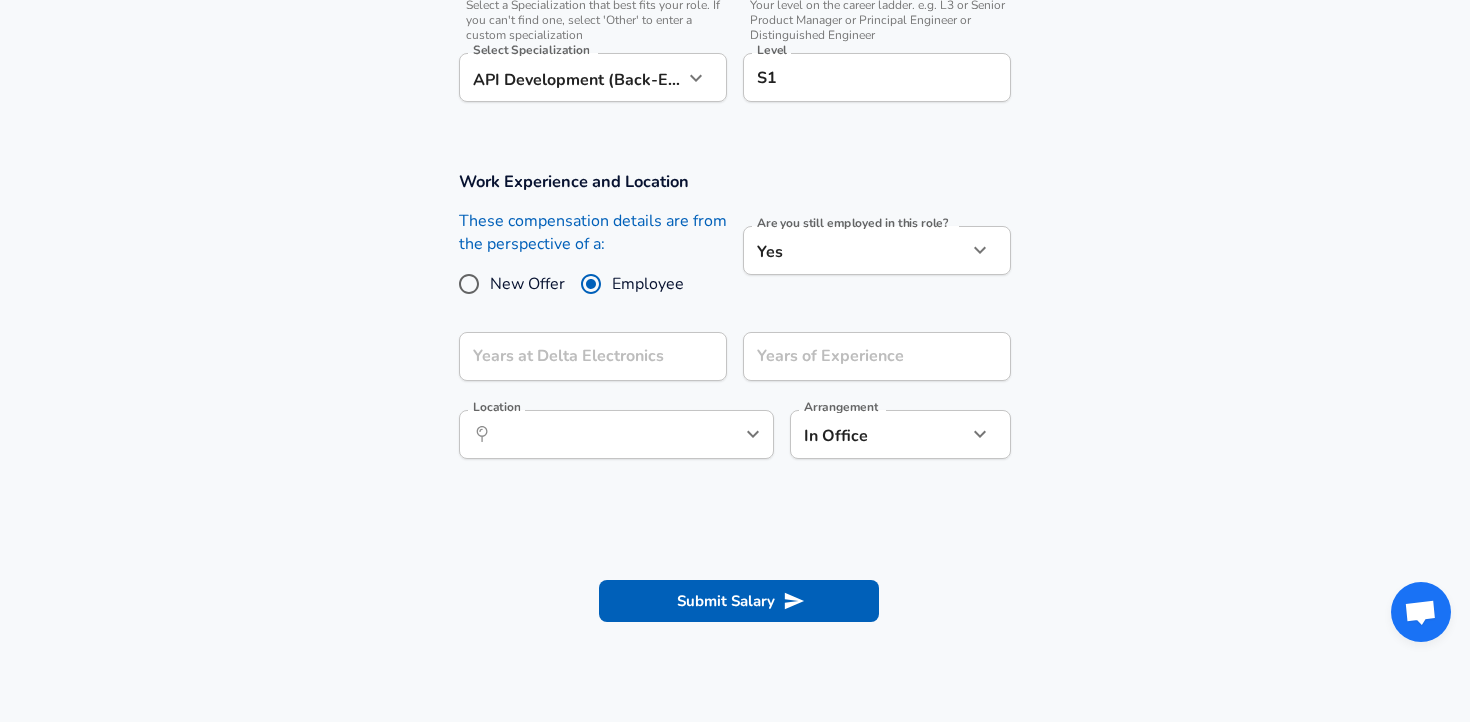 click on "Restart Add Your Salary Upload your offer letter   to verify your submission Enhance Privacy and Anonymity Yes Automatically hides specific fields until there are enough submissions to safely display the full details.   More Details Based on your submission and the data points that we have already collected, we will automatically hide and anonymize specific fields if there aren't enough data points to remain sufficiently anonymous. Company & Title Information   Enter the company you received your offer from Company Delta Electronics Company   Select the title that closest resembles your official title. This should be similar to the title that was present on your offer letter. Title Software Engineer Title   Select a job family that best fits your role. If you can't find one, select 'Other' to enter a custom job family Job Family Software Engineer Job Family   Select a Specialization that best fits your role. If you can't find one, select 'Other' to enter a custom specialization Select Specialization   Level" at bounding box center [735, -380] 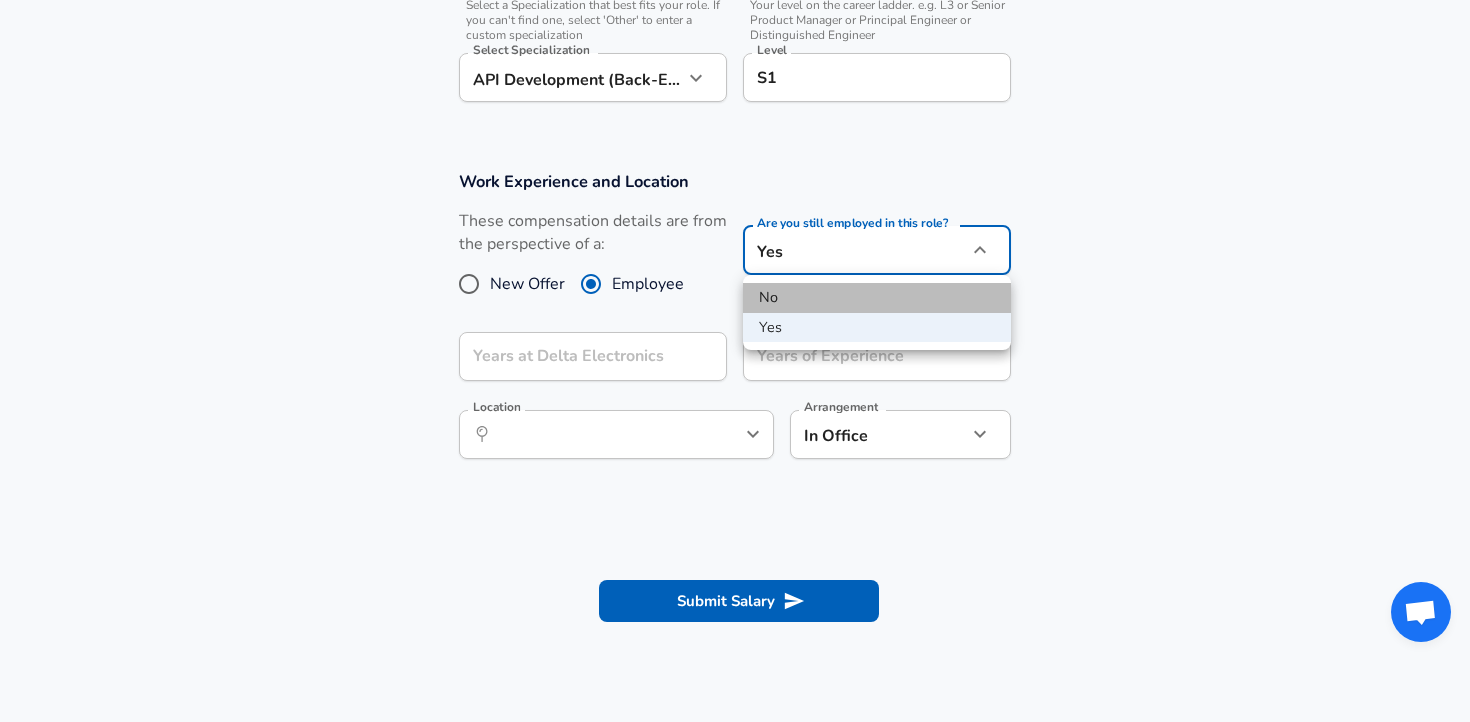 click on "No" at bounding box center [877, 298] 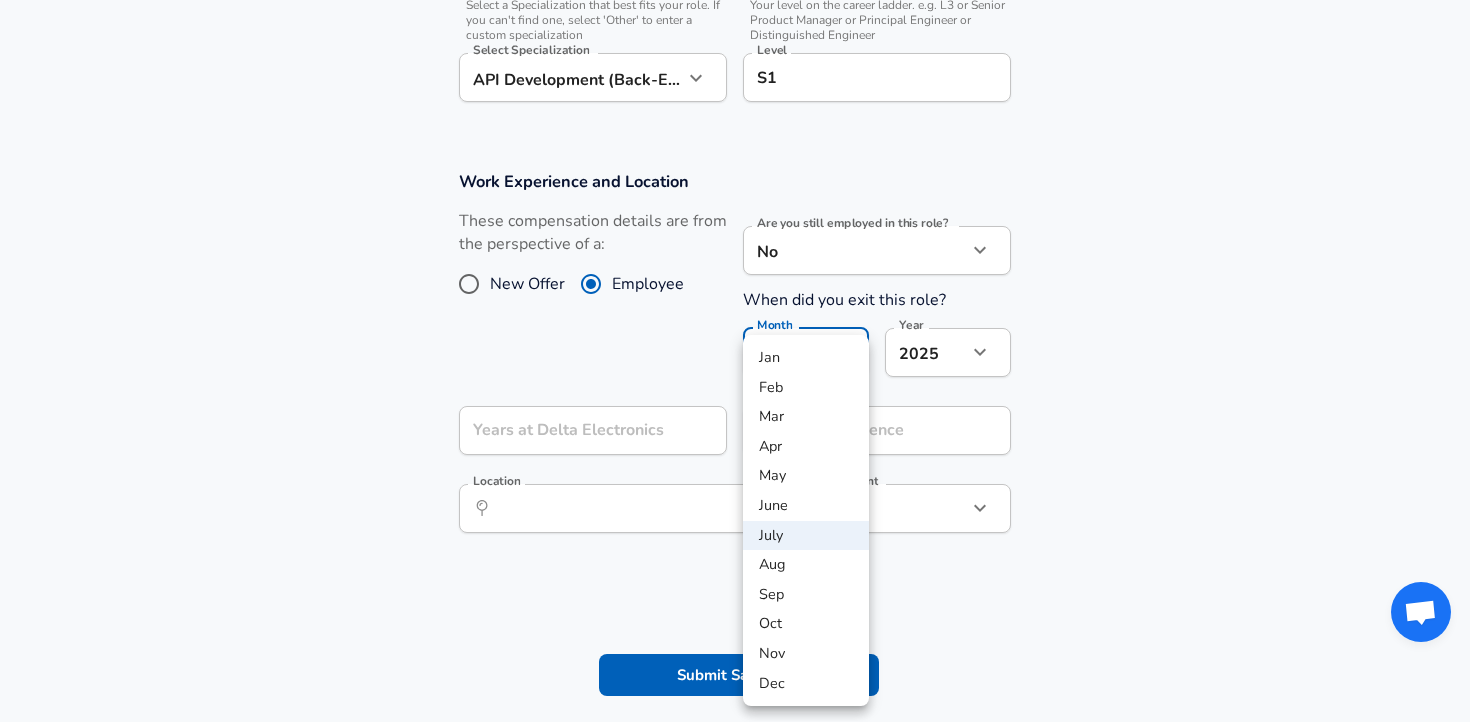 click on "Restart Add Your Salary Upload your offer letter   to verify your submission Enhance Privacy and Anonymity Yes Automatically hides specific fields until there are enough submissions to safely display the full details.   More Details Based on your submission and the data points that we have already collected, we will automatically hide and anonymize specific fields if there aren't enough data points to remain sufficiently anonymous. Company & Title Information   Enter the company you received your offer from Company Delta Electronics Company   Select the title that closest resembles your official title. This should be similar to the title that was present on your offer letter. Title Software Engineer Title   Select a job family that best fits your role. If you can't find one, select 'Other' to enter a custom job family Job Family Software Engineer Job Family   Select a Specialization that best fits your role. If you can't find one, select 'Other' to enter a custom specialization Select Specialization   Level 7" at bounding box center [735, -380] 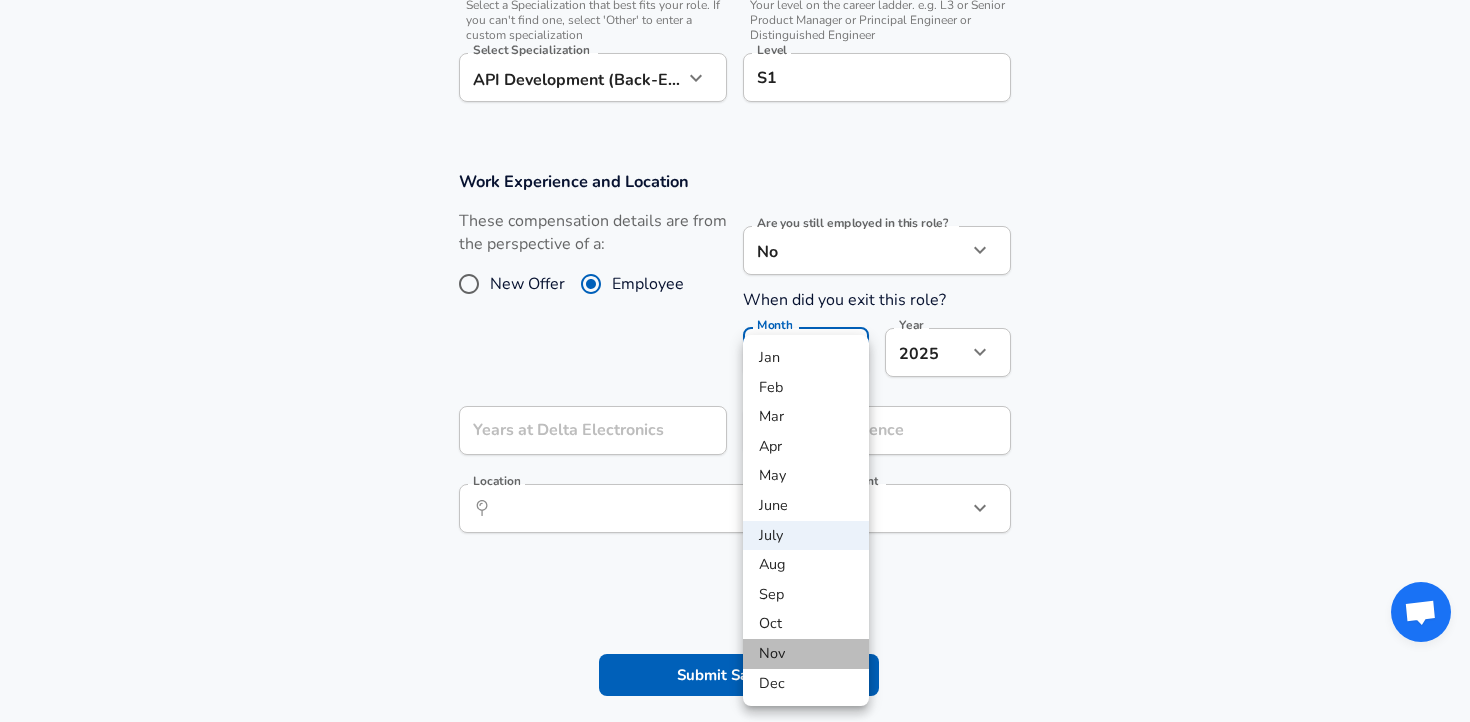 click on "Nov" at bounding box center (806, 654) 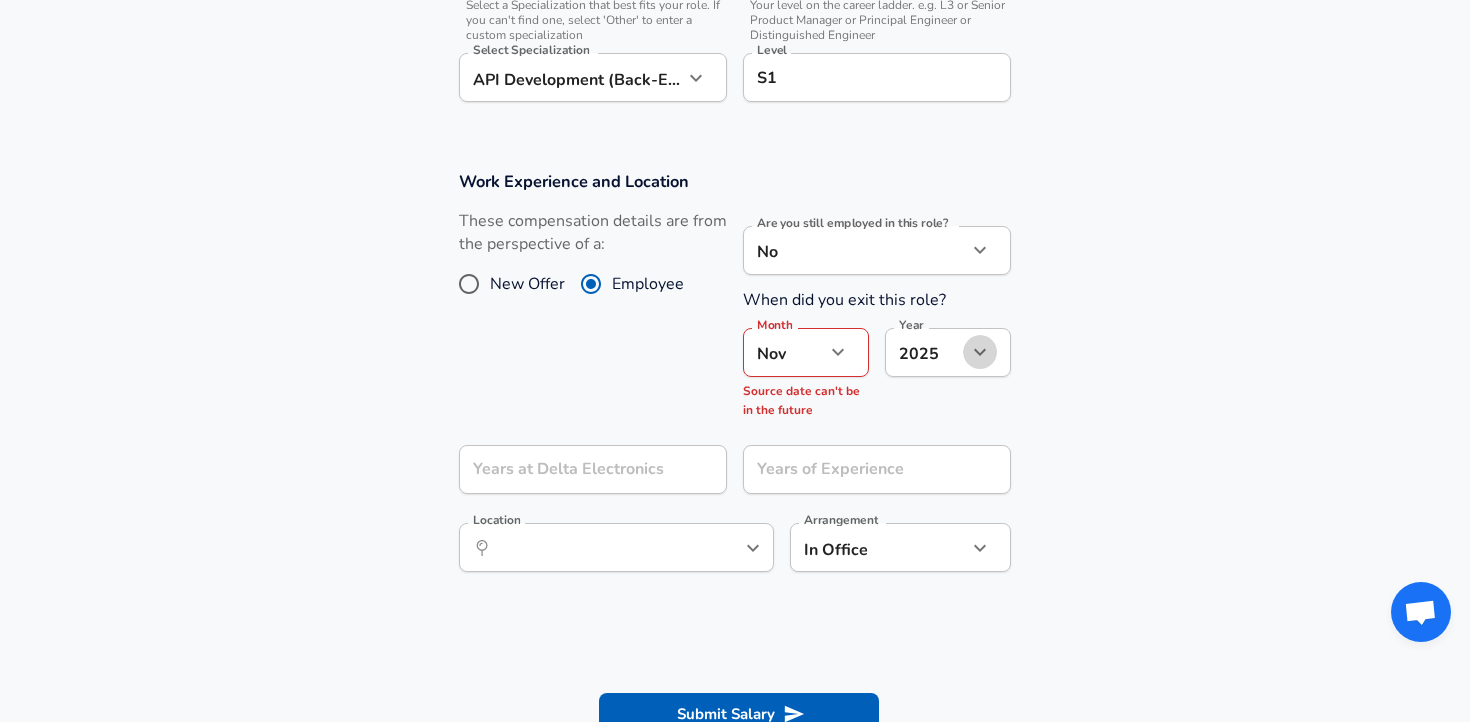 click 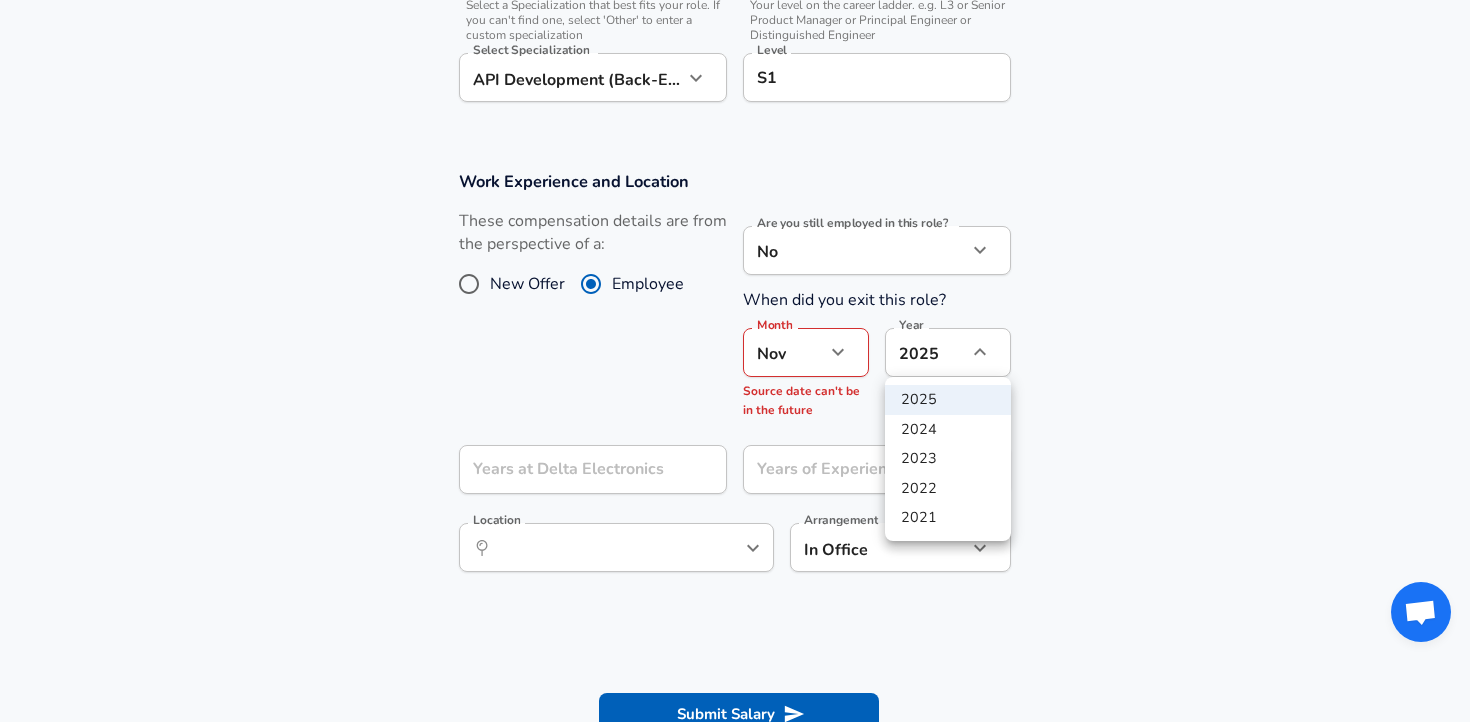 click on "2024" at bounding box center (948, 430) 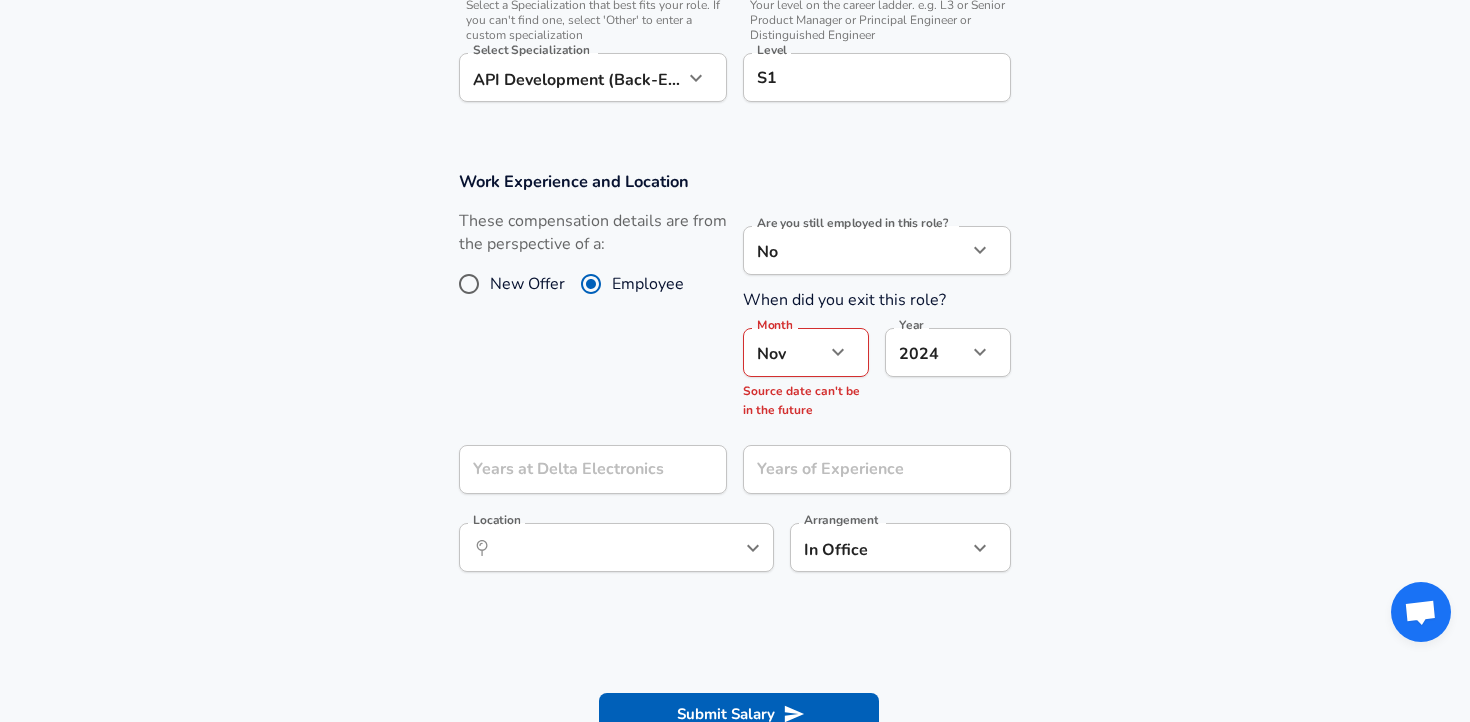 click on "Source date can't  be in the future" at bounding box center (801, 401) 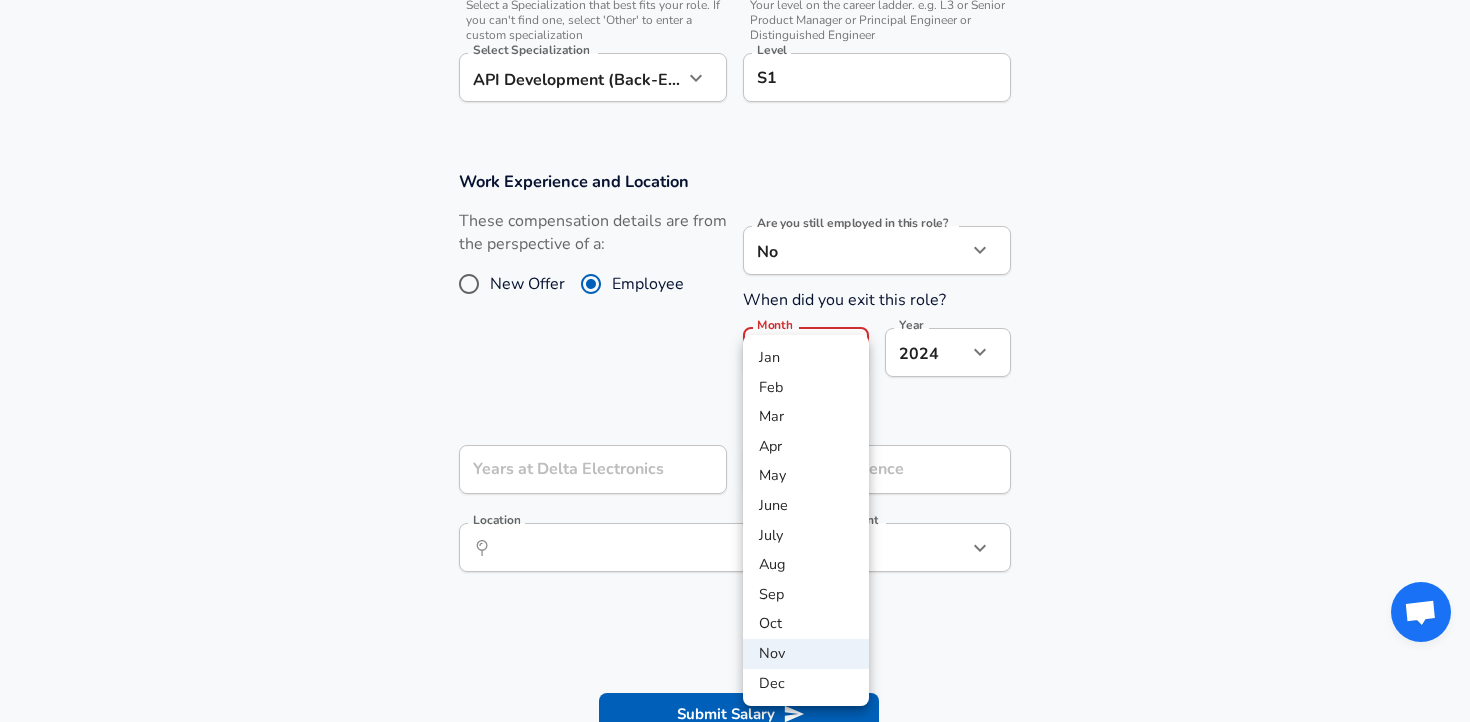click on "Nov" at bounding box center (806, 654) 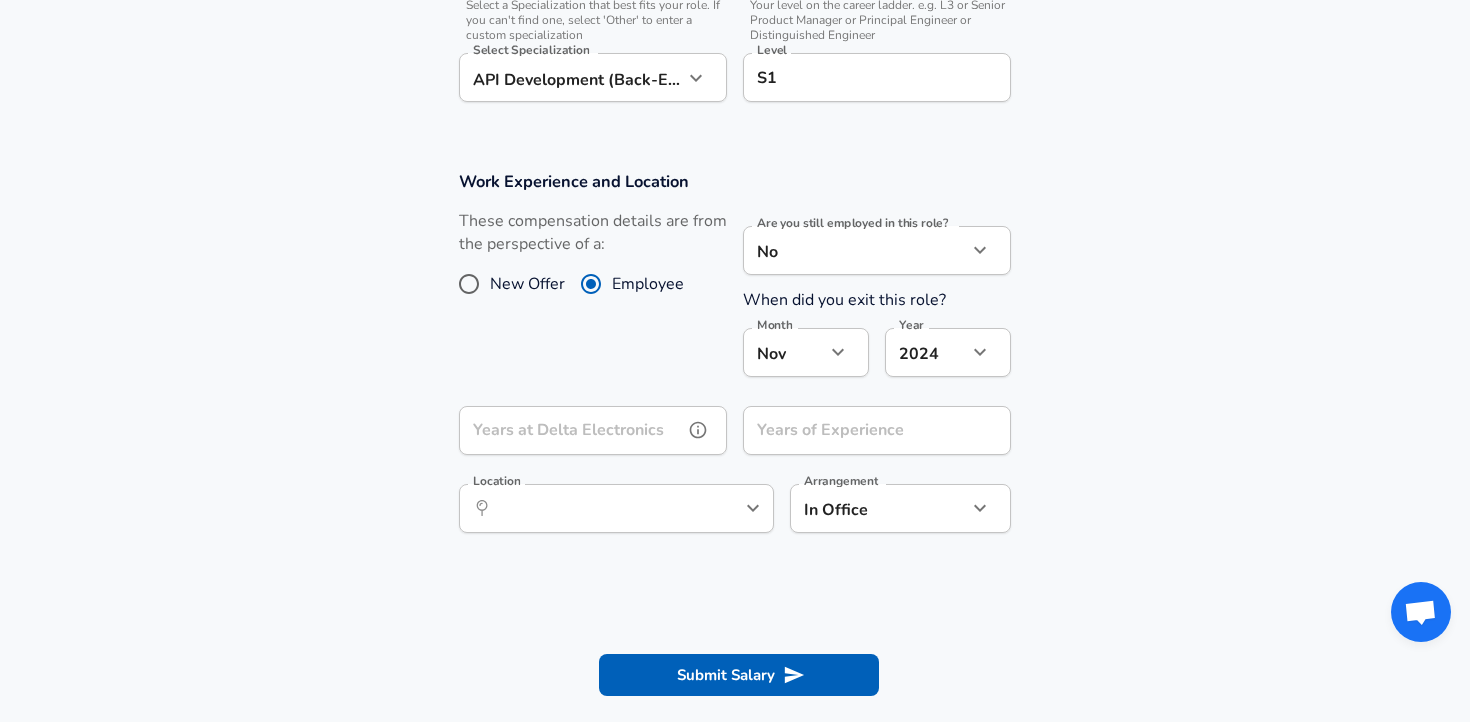 click on "Years at Delta Electronics Years at Delta Electronics" at bounding box center [593, 433] 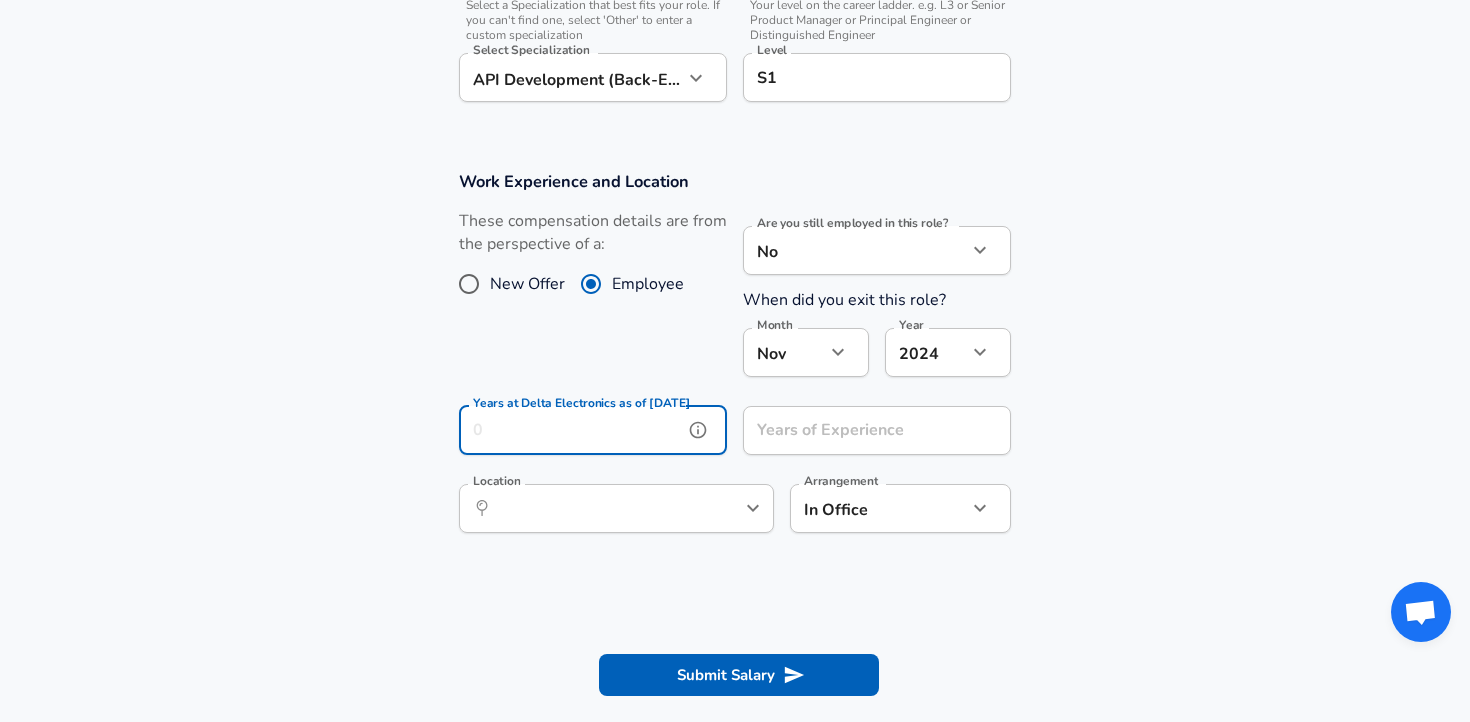 type on "9" 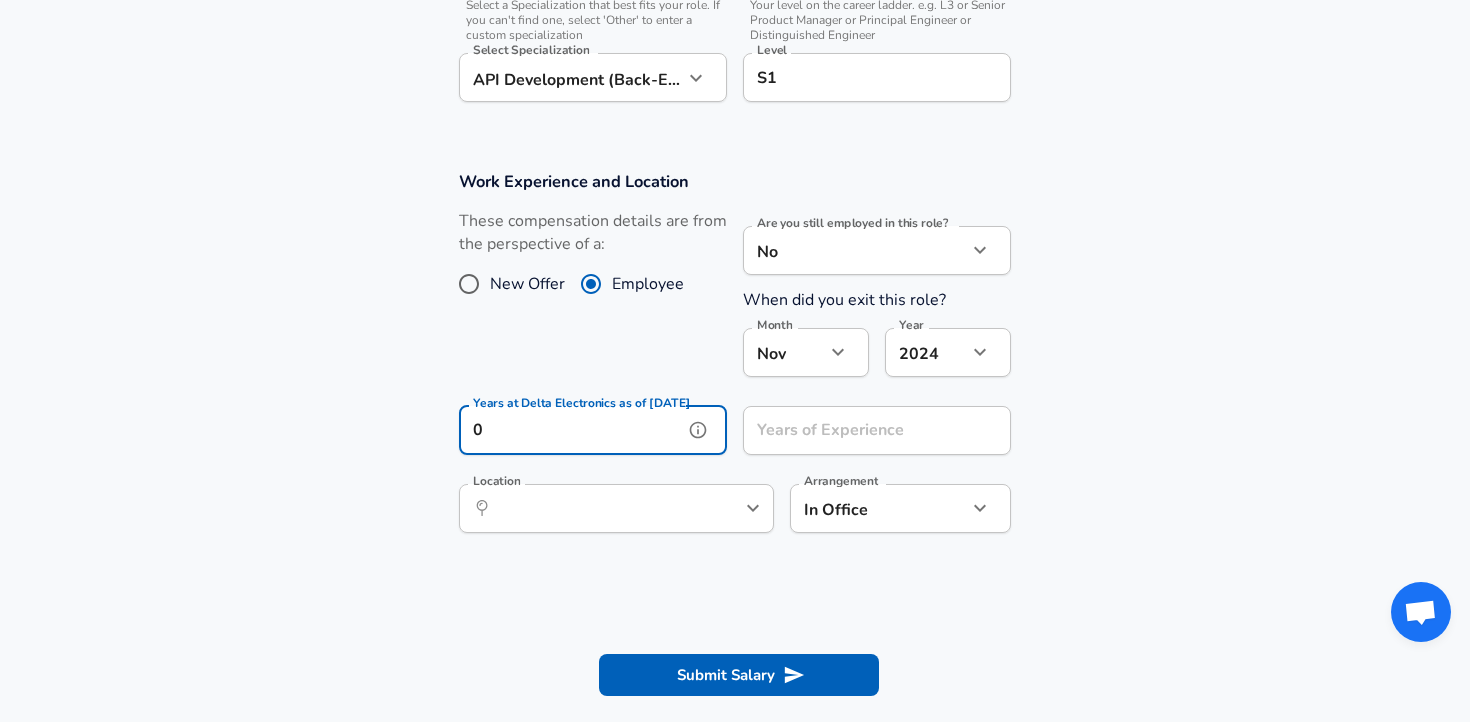 type on "0" 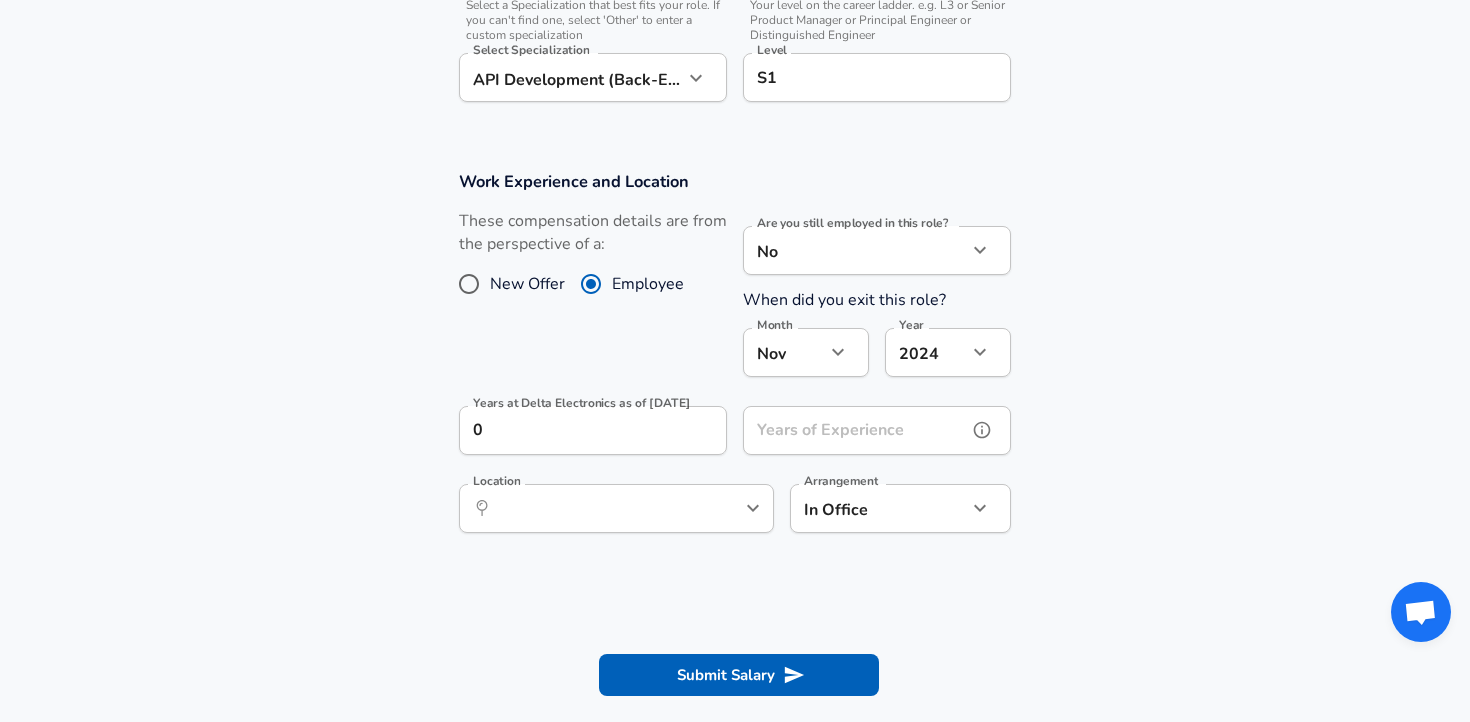 click on "Years of Experience" at bounding box center (855, 430) 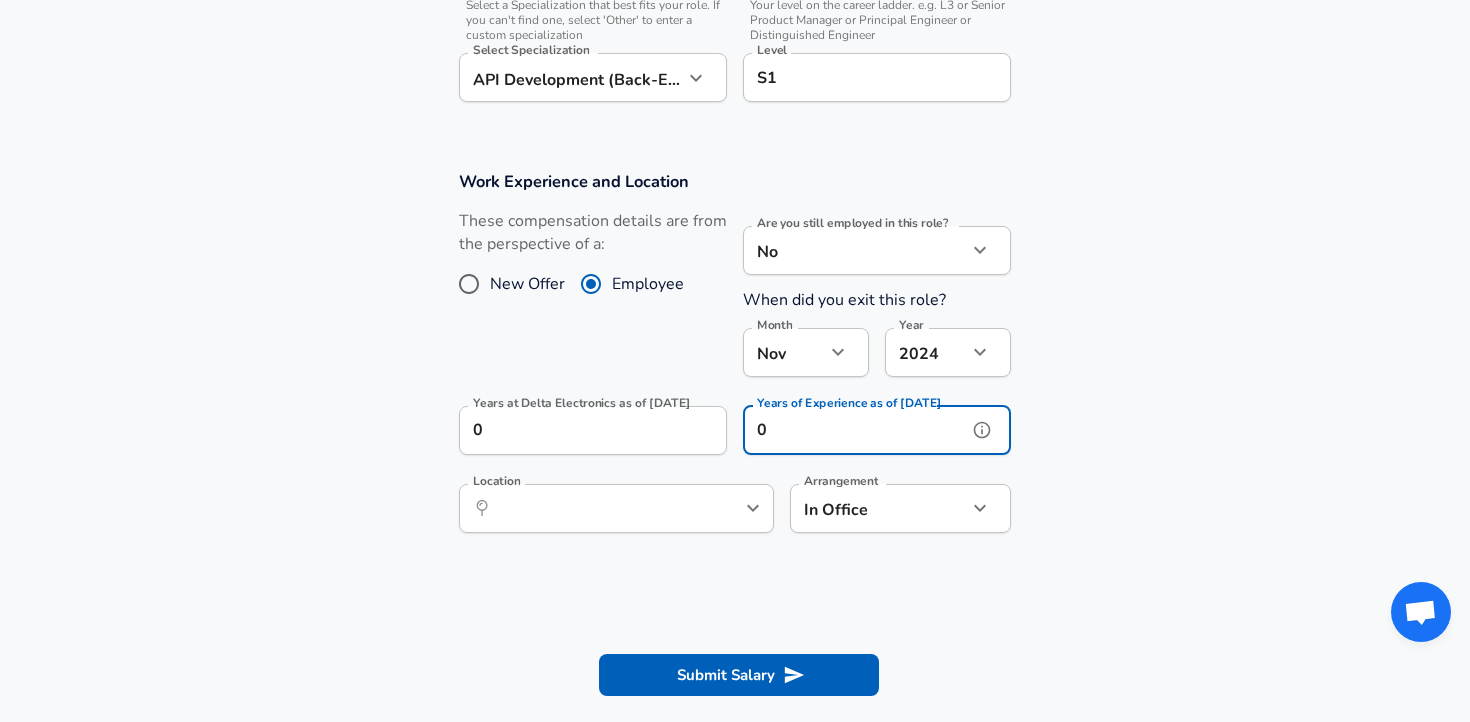 type on "0" 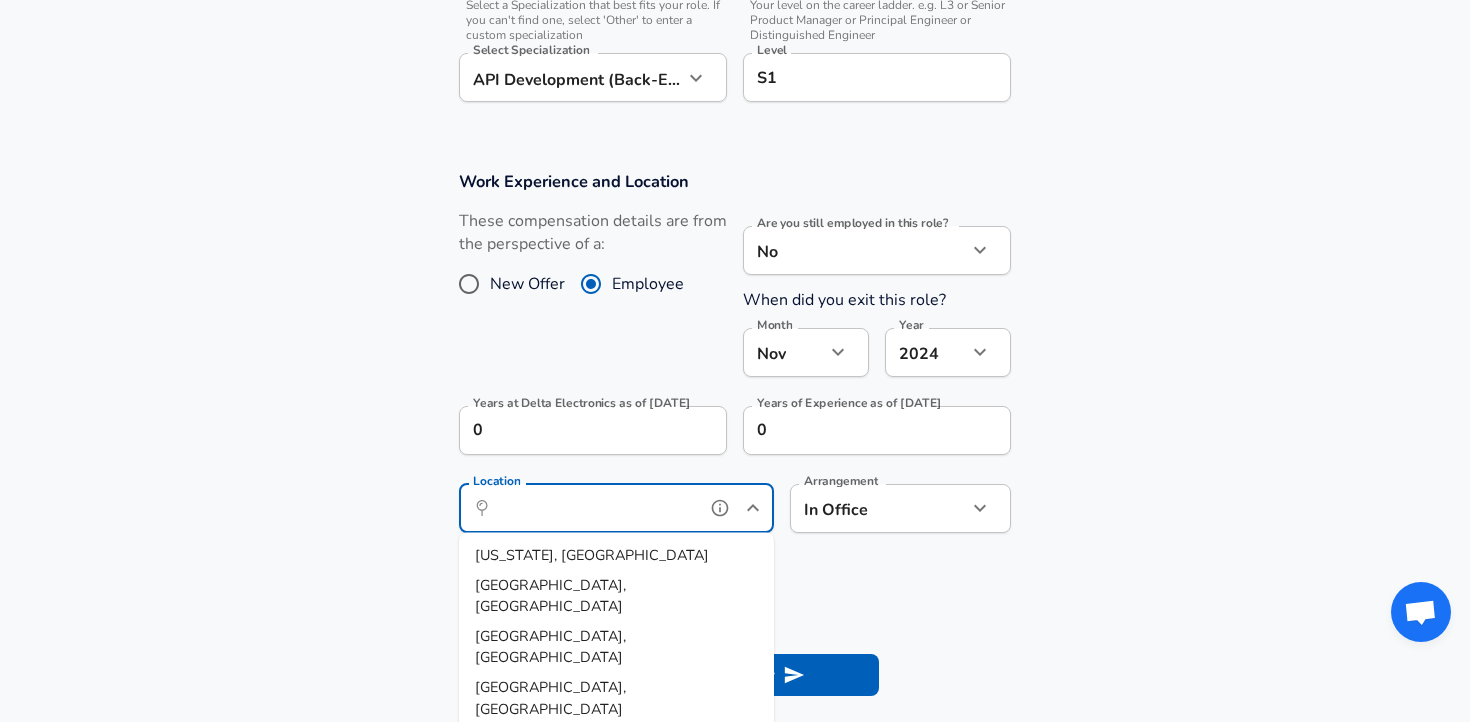 click on "Location" at bounding box center (594, 508) 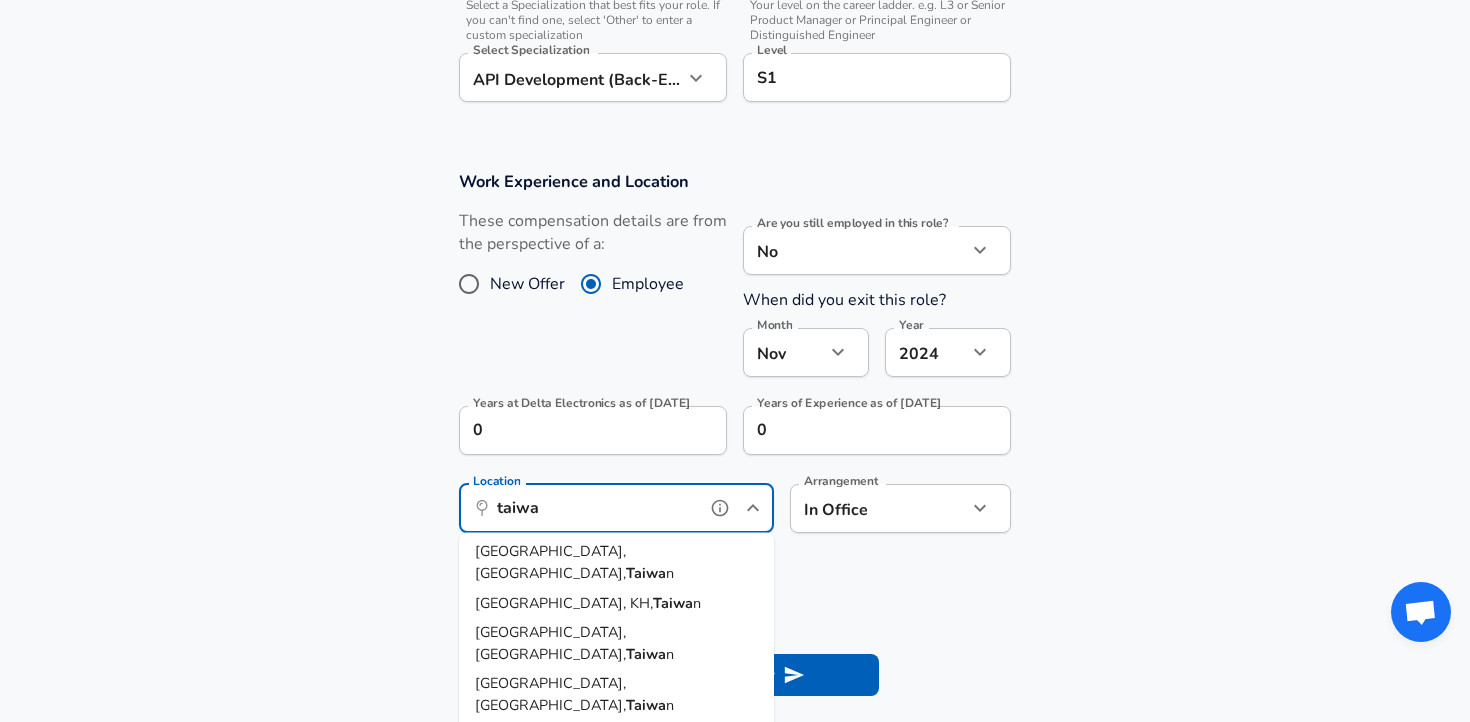 scroll, scrollTop: 171, scrollLeft: 0, axis: vertical 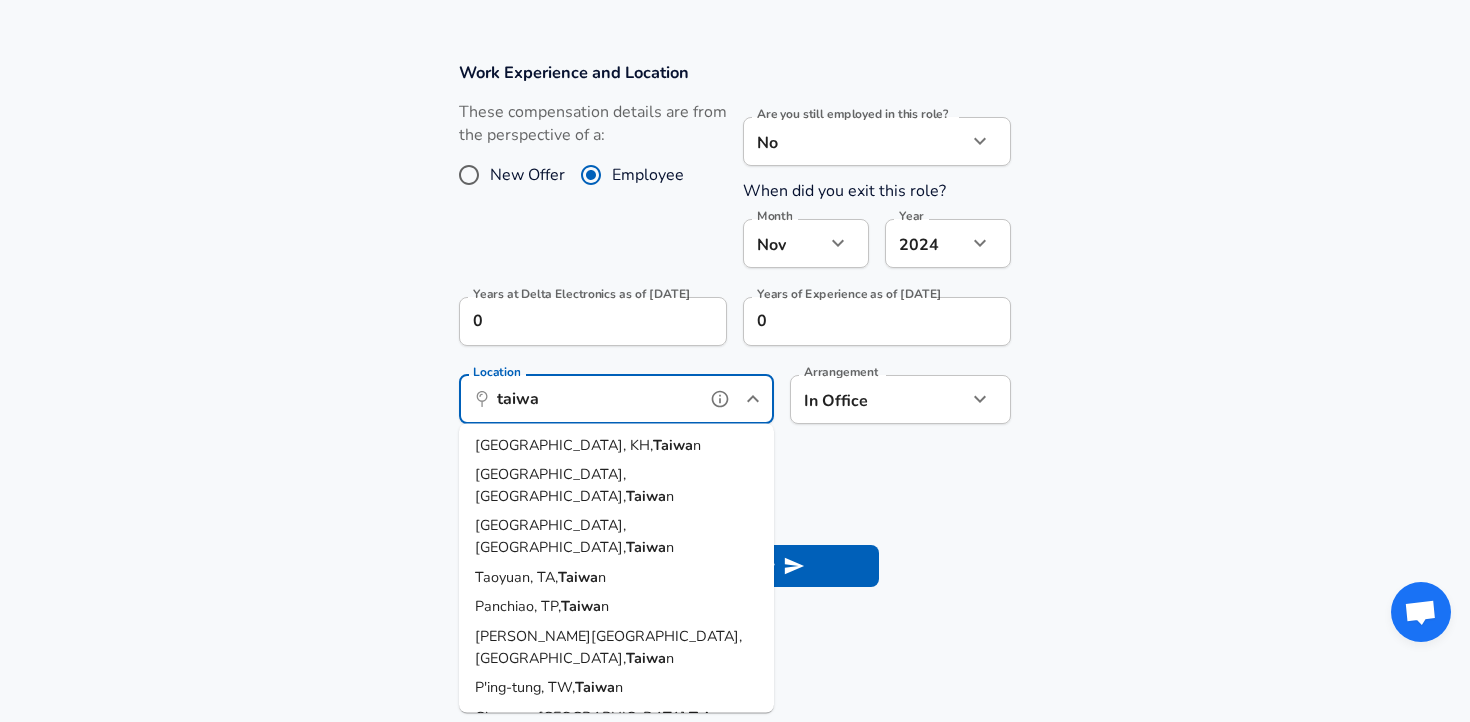 click on "[GEOGRAPHIC_DATA], [GEOGRAPHIC_DATA] n" at bounding box center (616, 536) 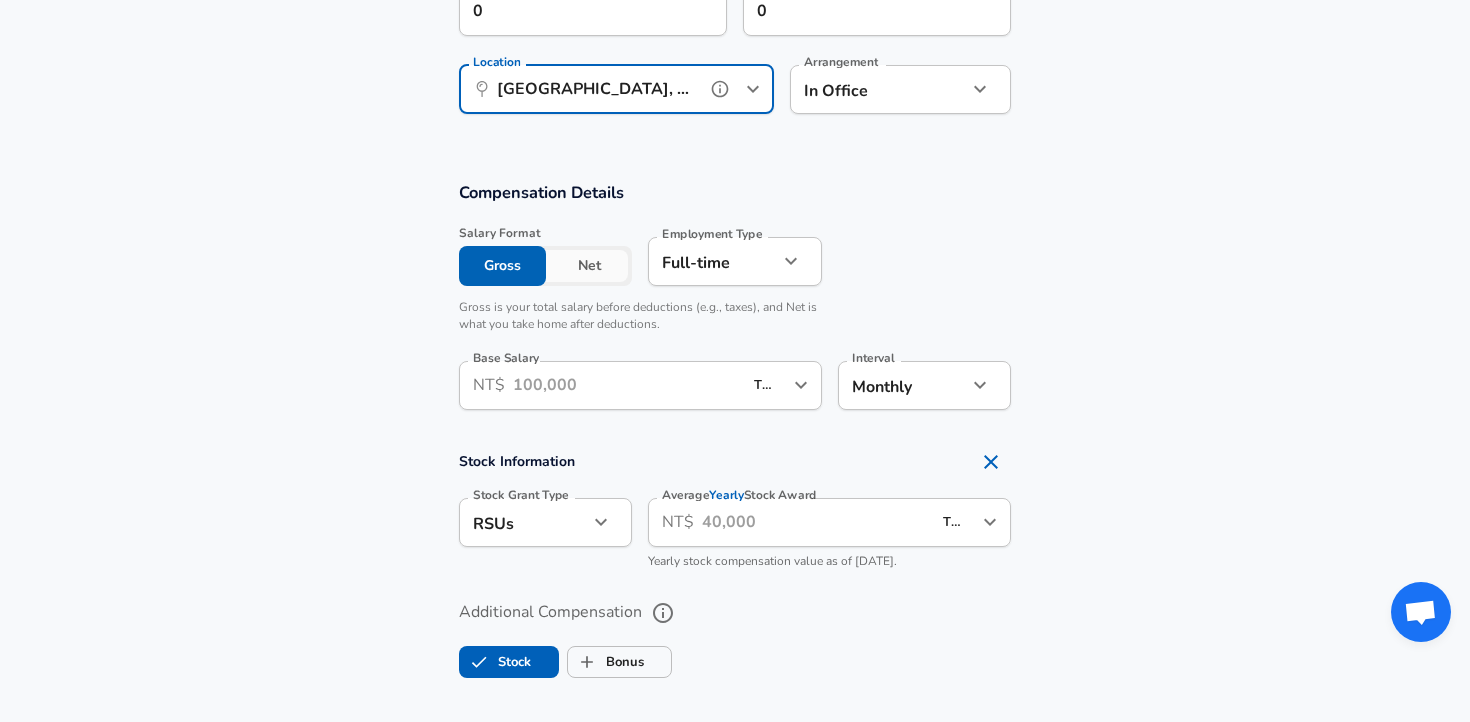 scroll, scrollTop: 1168, scrollLeft: 0, axis: vertical 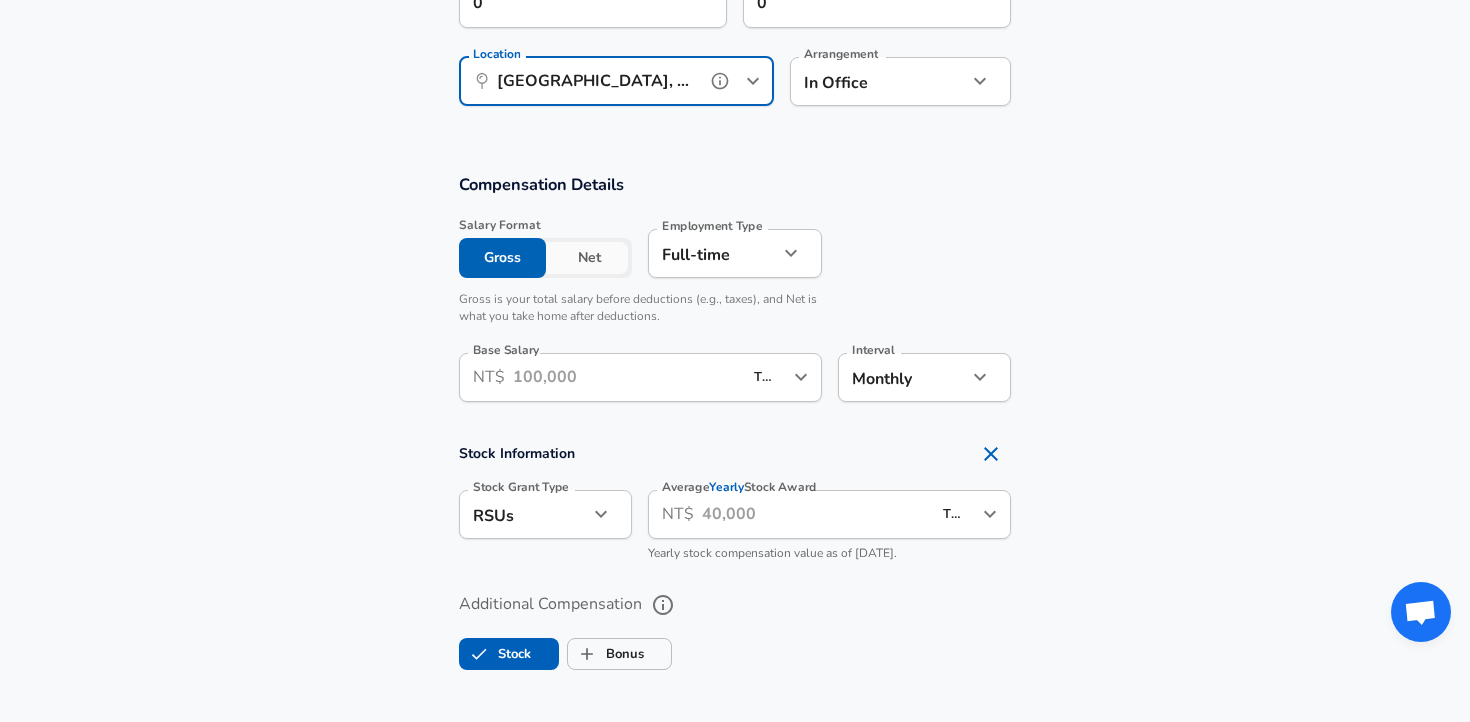 type on "[GEOGRAPHIC_DATA], [GEOGRAPHIC_DATA], [GEOGRAPHIC_DATA]" 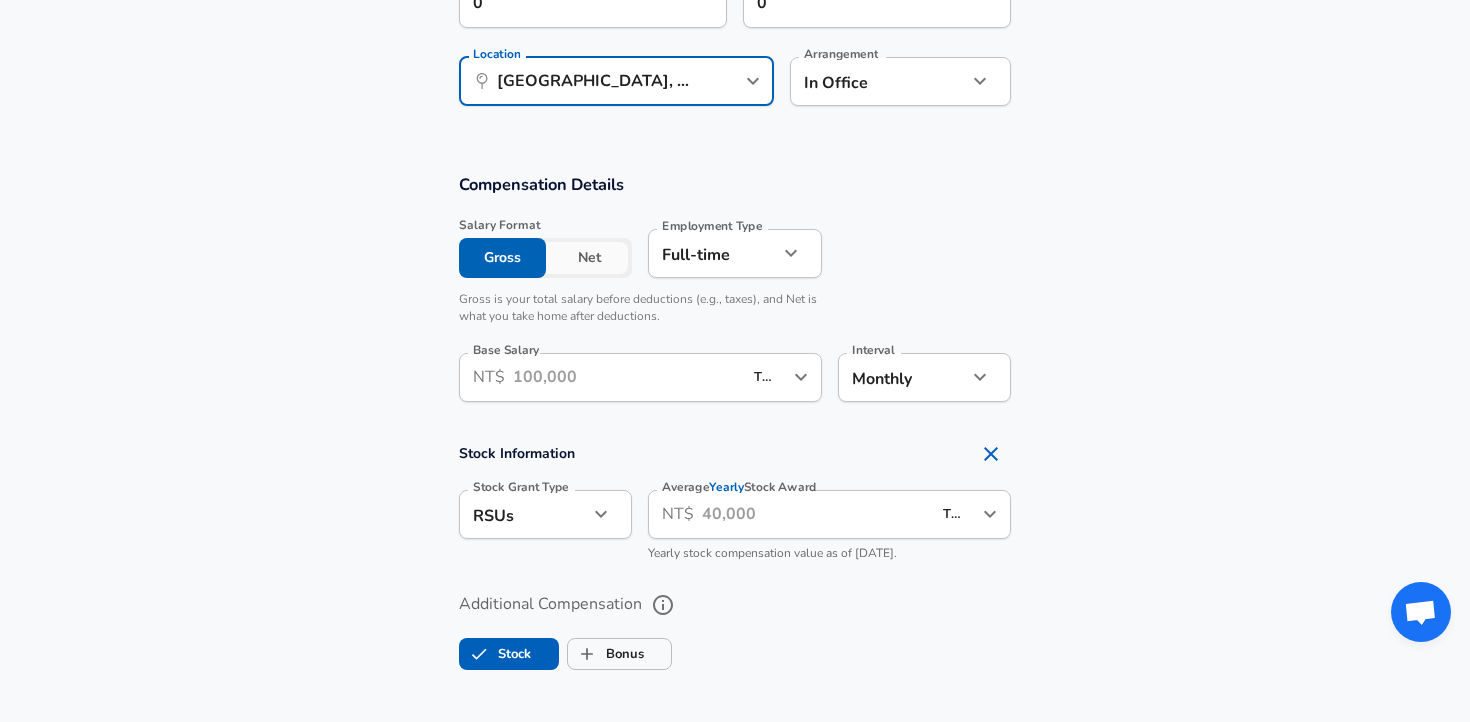 click on "Net" at bounding box center [589, 258] 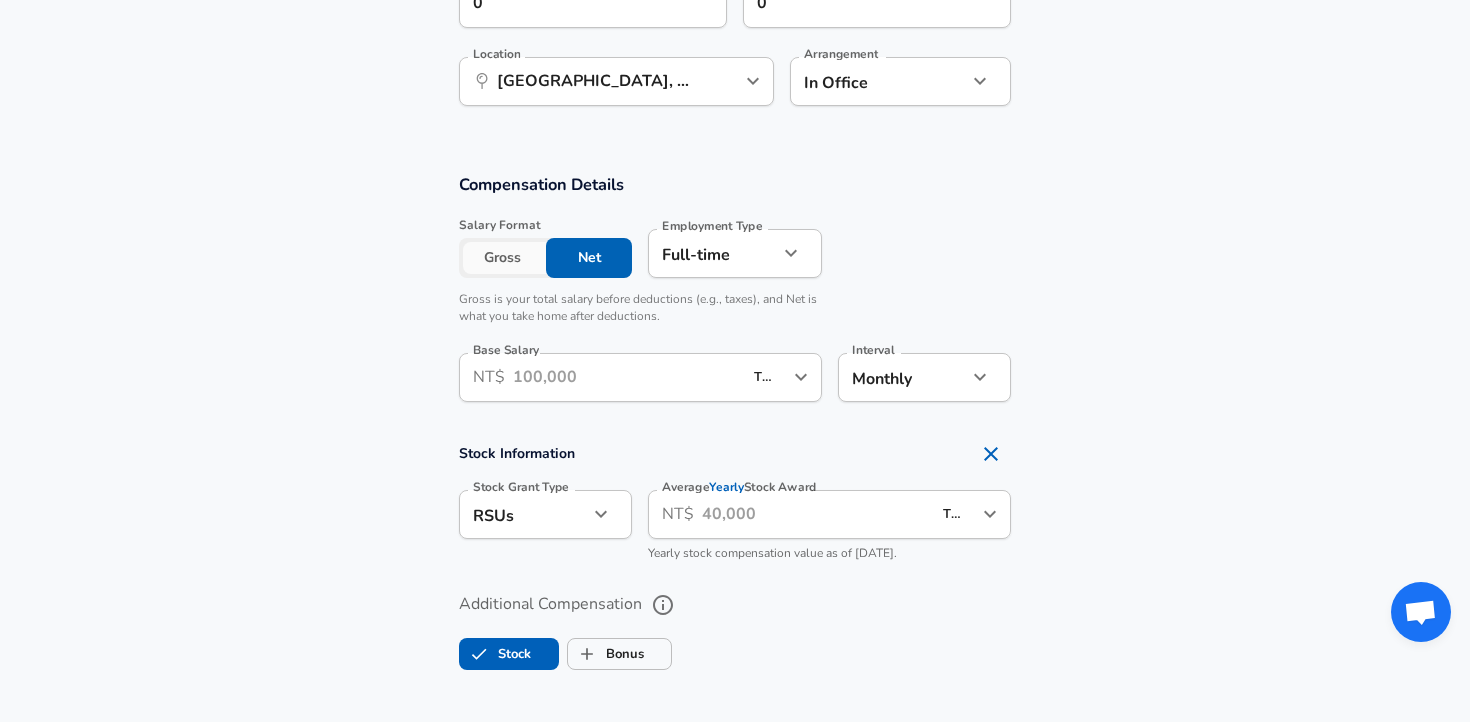 click on "Gross" at bounding box center [502, 258] 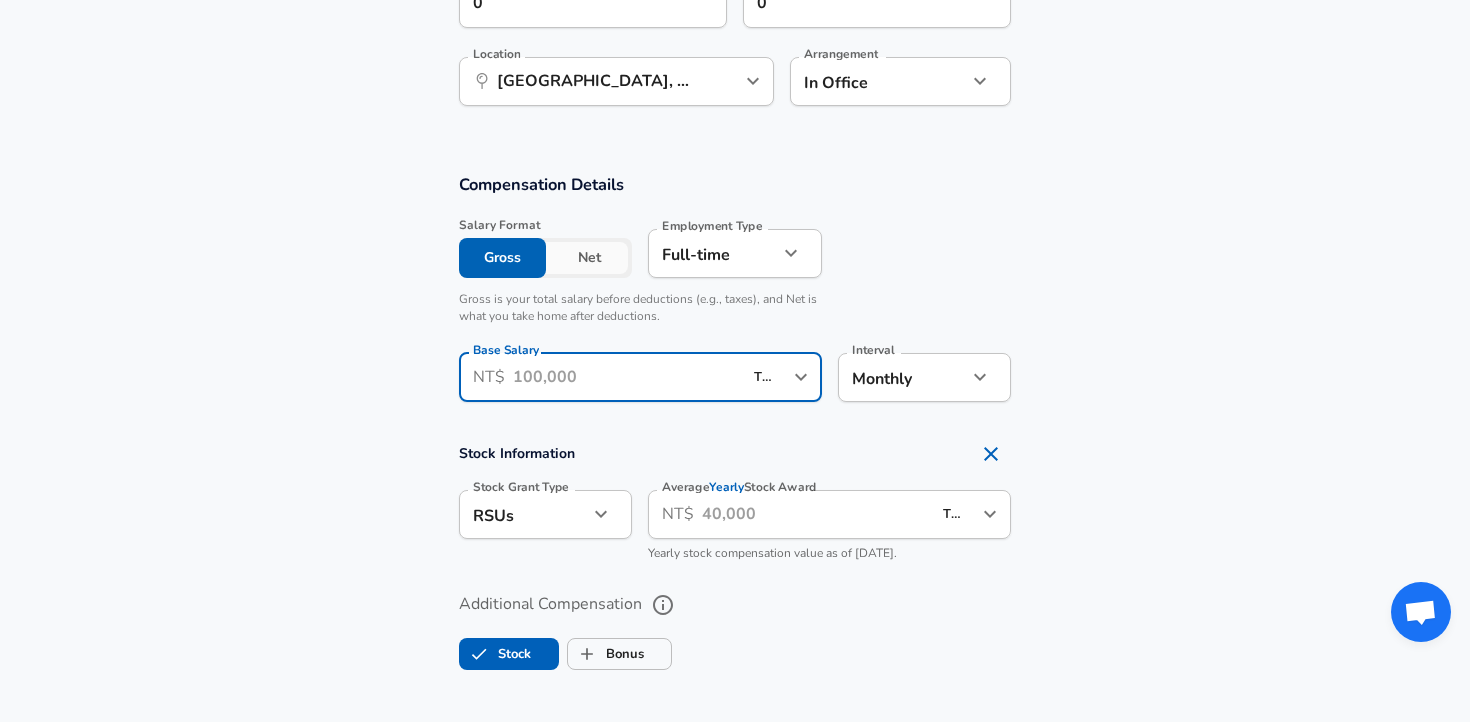 click on "Base Salary" at bounding box center [627, 377] 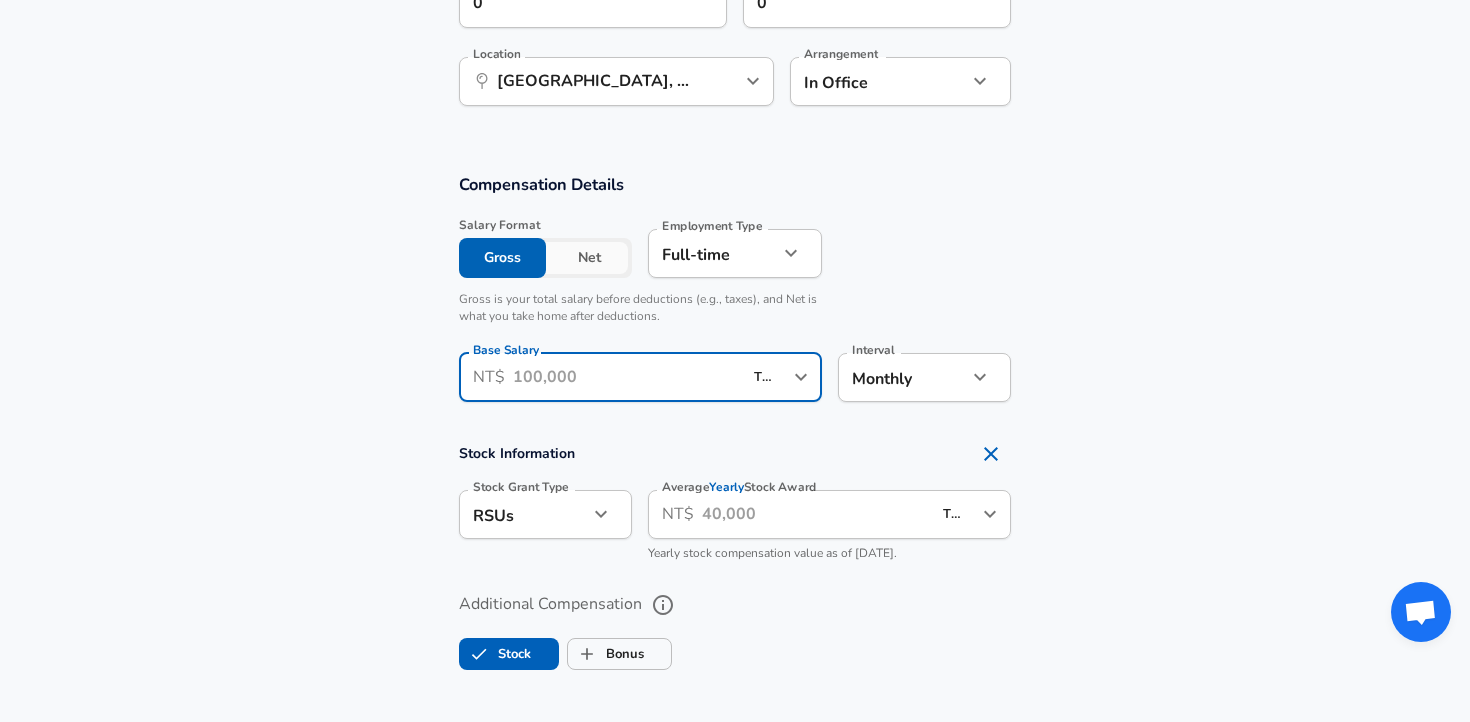 click on "Restart Add Your Salary Upload your offer letter   to verify your submission Enhance Privacy and Anonymity Yes Automatically hides specific fields until there are enough submissions to safely display the full details.   More Details Based on your submission and the data points that we have already collected, we will automatically hide and anonymize specific fields if there aren't enough data points to remain sufficiently anonymous. Company & Title Information   Enter the company you received your offer from Company Delta Electronics Company   Select the title that closest resembles your official title. This should be similar to the title that was present on your offer letter. Title Software Engineer Title   Select a job family that best fits your role. If you can't find one, select 'Other' to enter a custom job family Job Family Software Engineer Job Family   Select a Specialization that best fits your role. If you can't find one, select 'Other' to enter a custom specialization Select Specialization   Level 0" at bounding box center [735, -807] 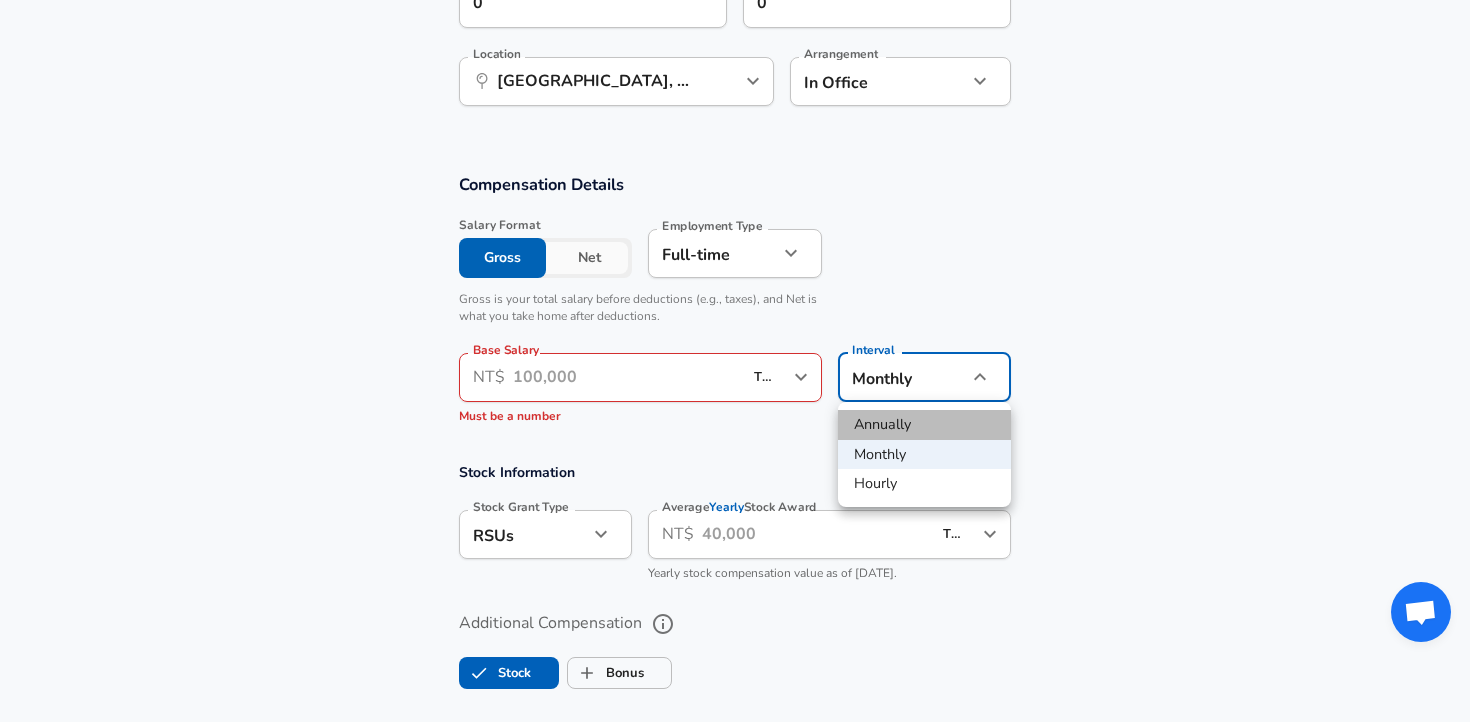 click on "Annually" at bounding box center [924, 425] 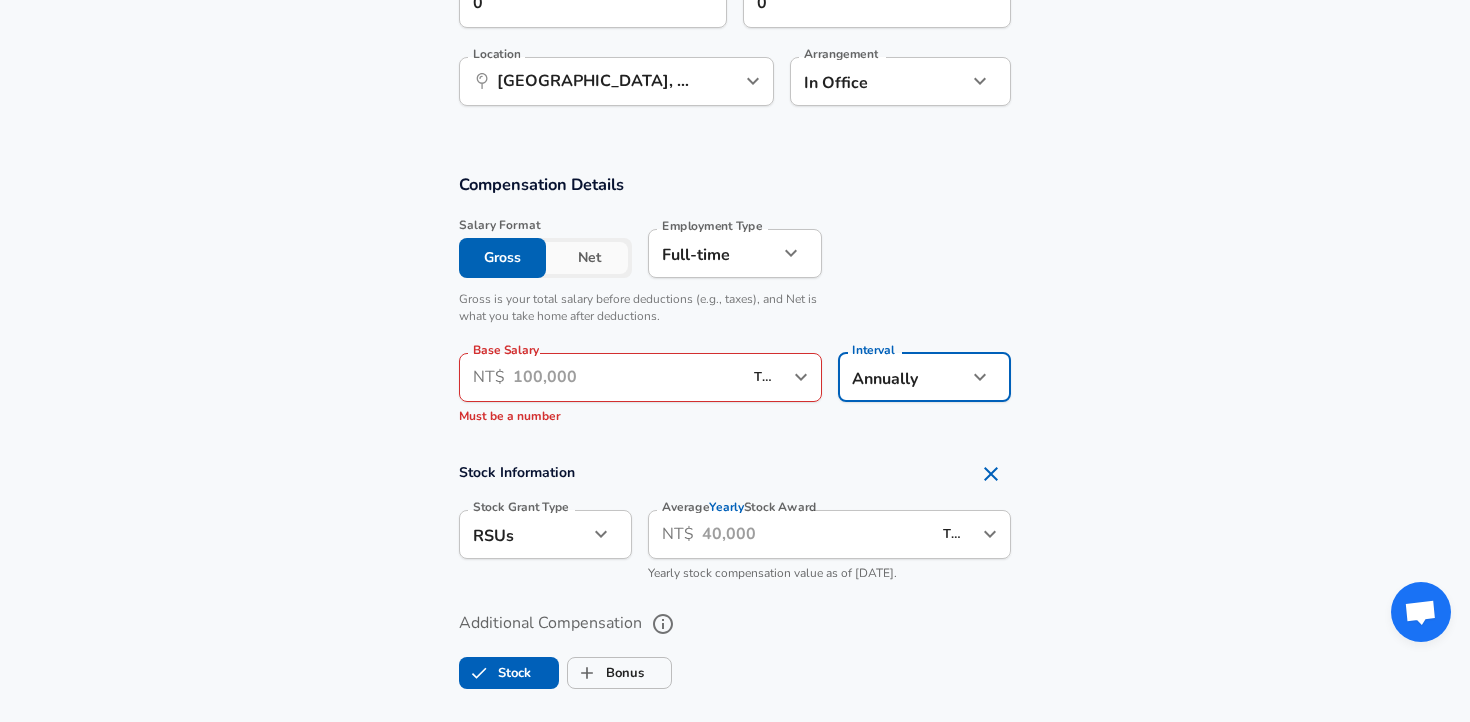 click on "Base Salary" at bounding box center [627, 377] 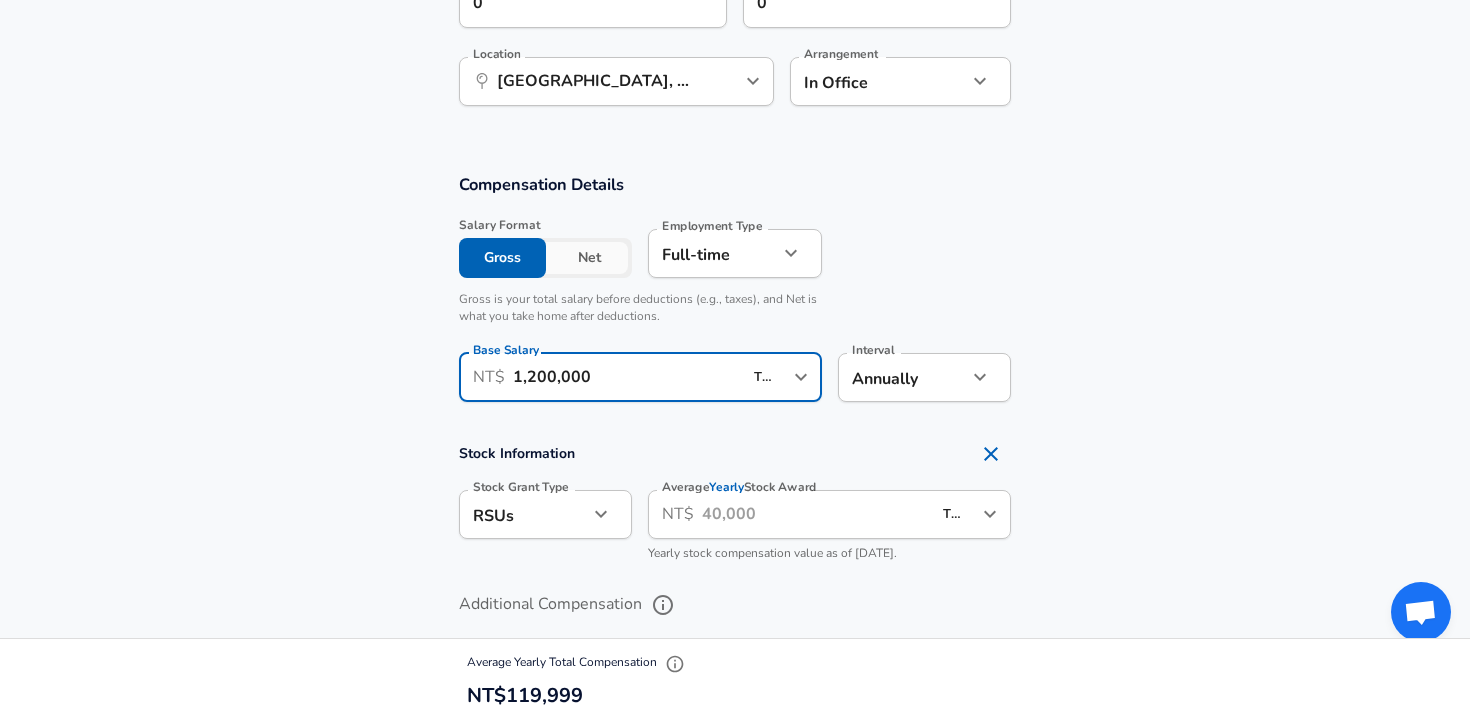 type on "1,200,000" 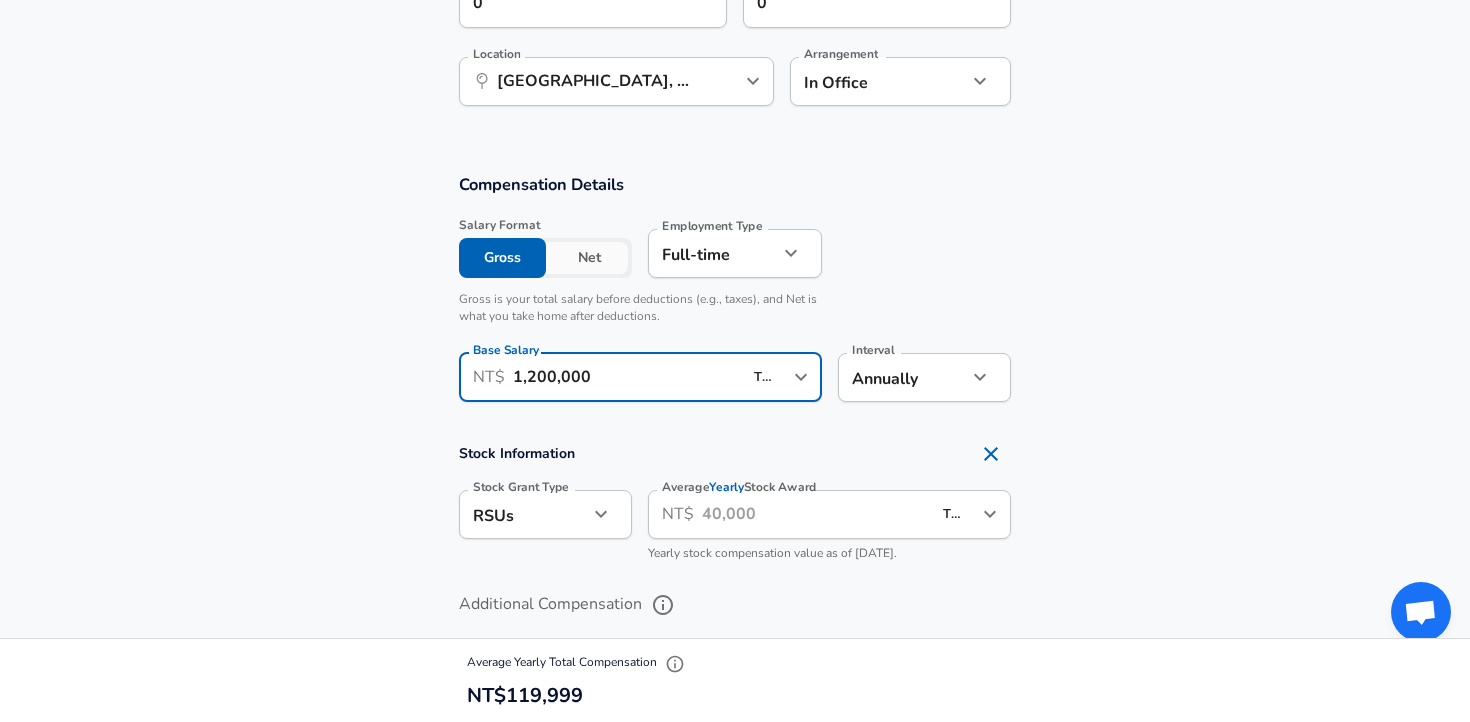 click on "Stock Information" at bounding box center (735, 454) 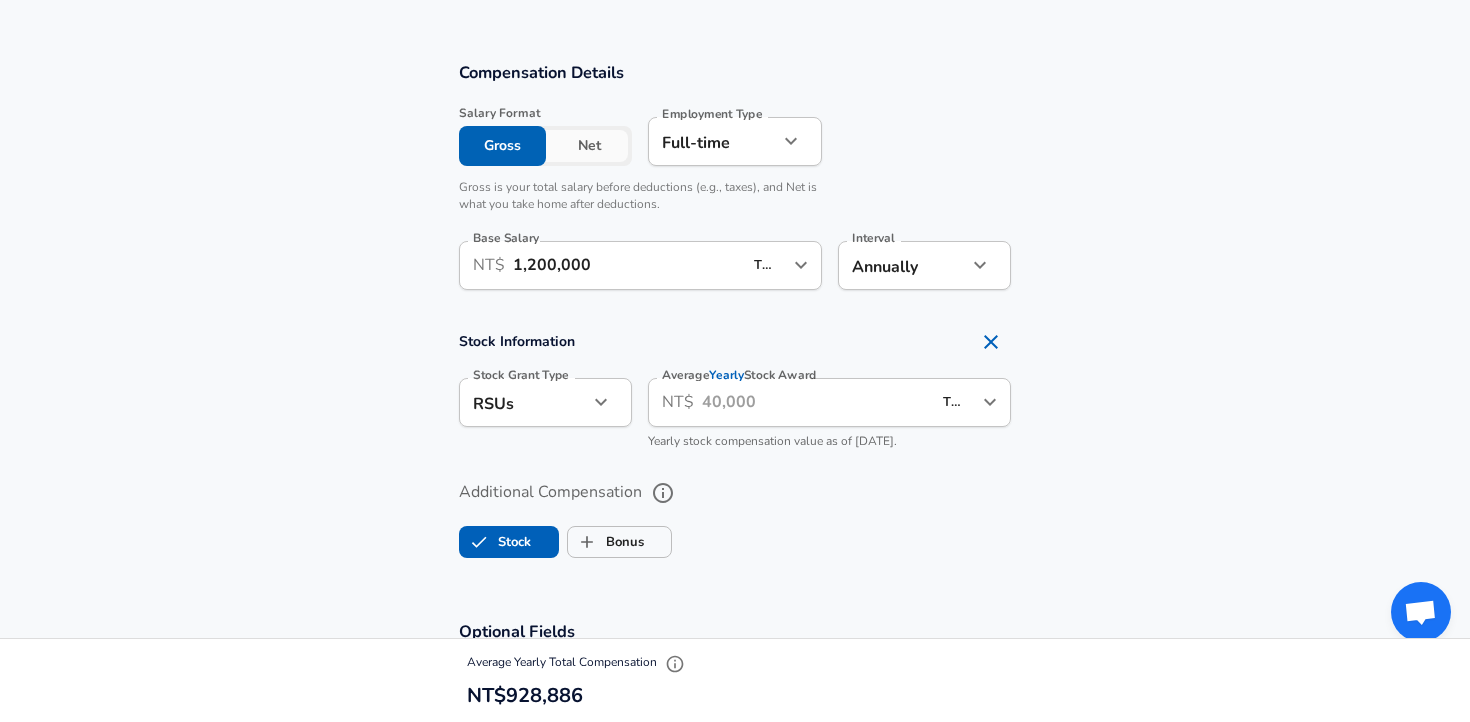 scroll, scrollTop: 1284, scrollLeft: 0, axis: vertical 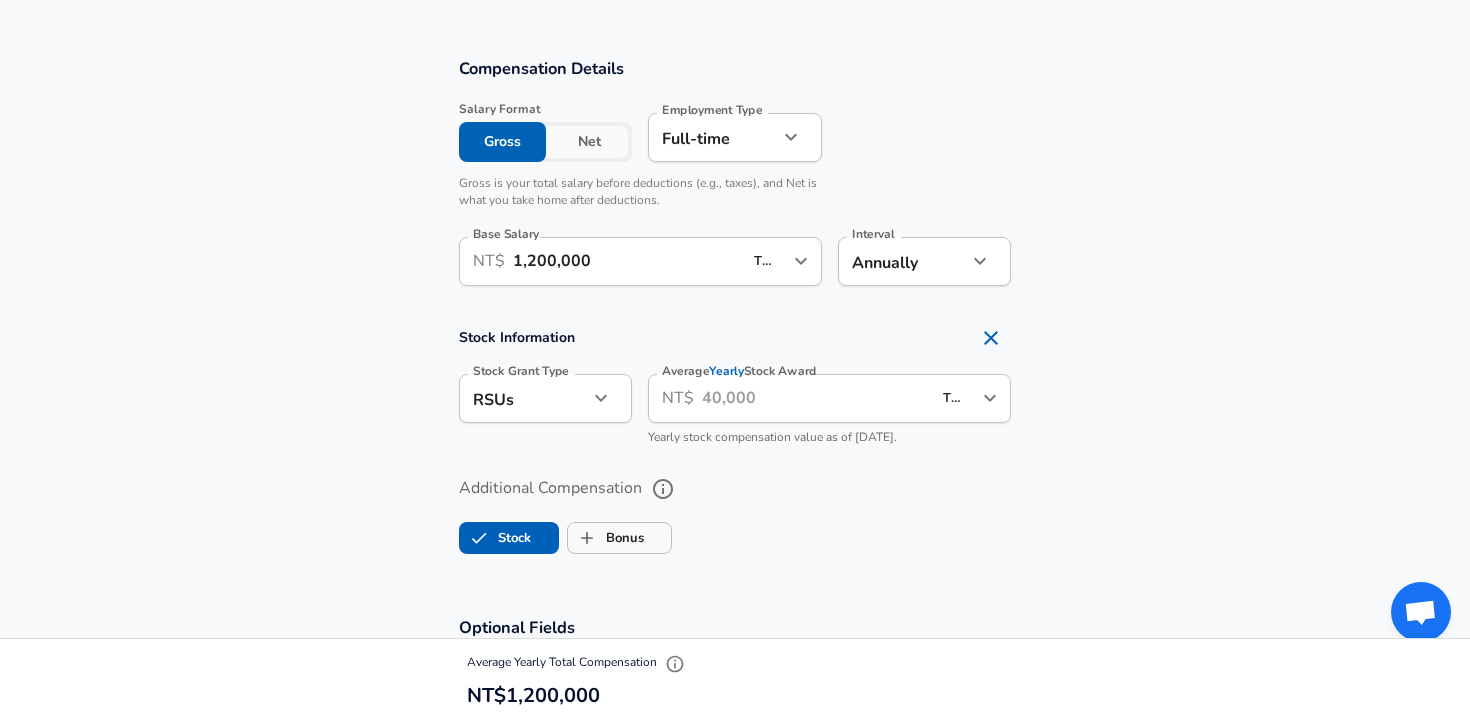click 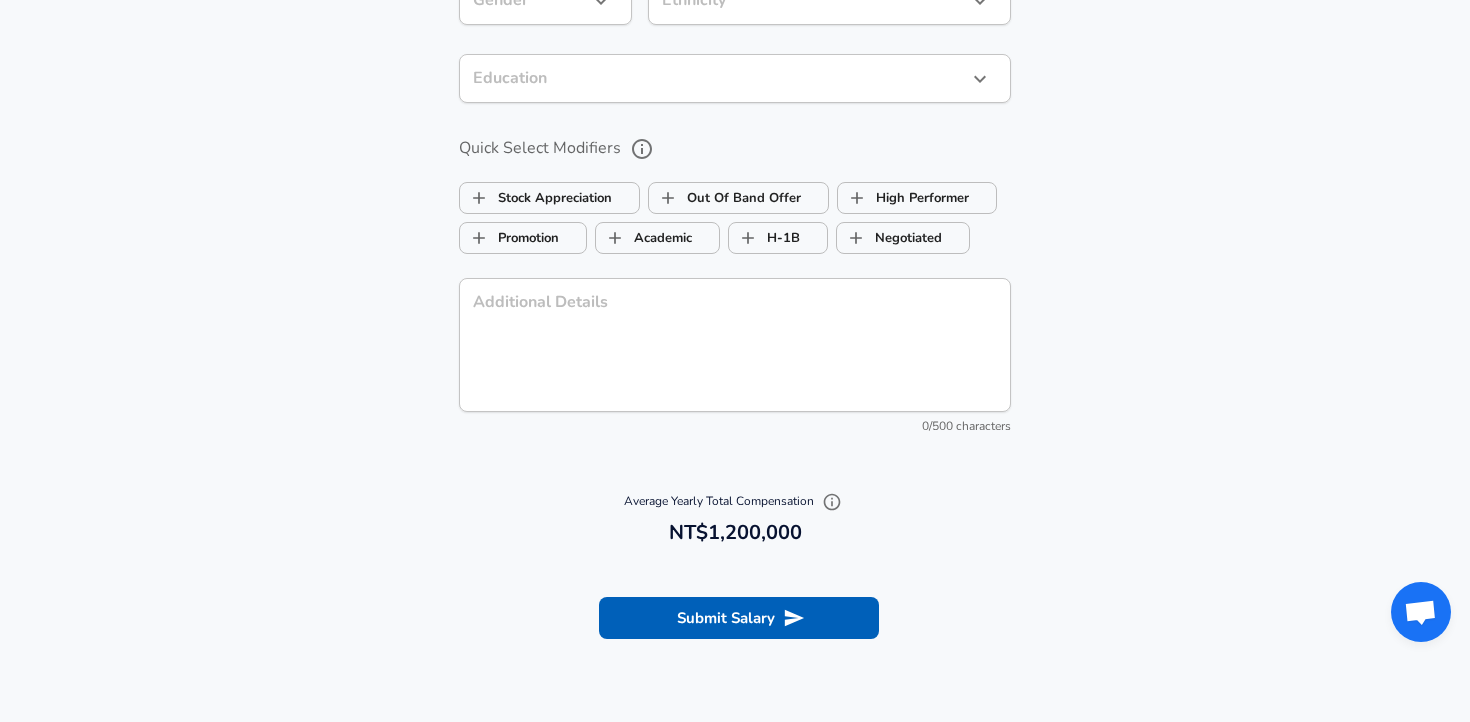 scroll, scrollTop: 1836, scrollLeft: 0, axis: vertical 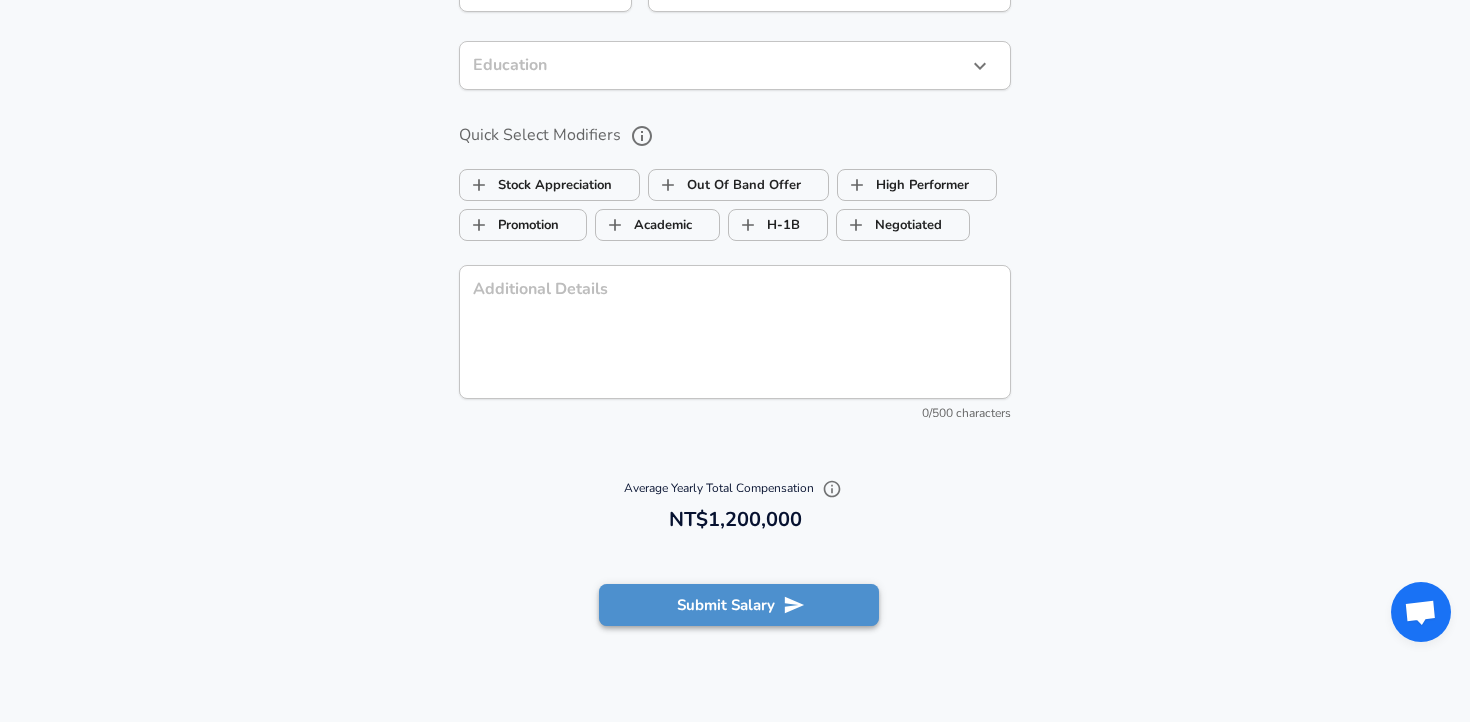 click on "Submit Salary" at bounding box center [739, 605] 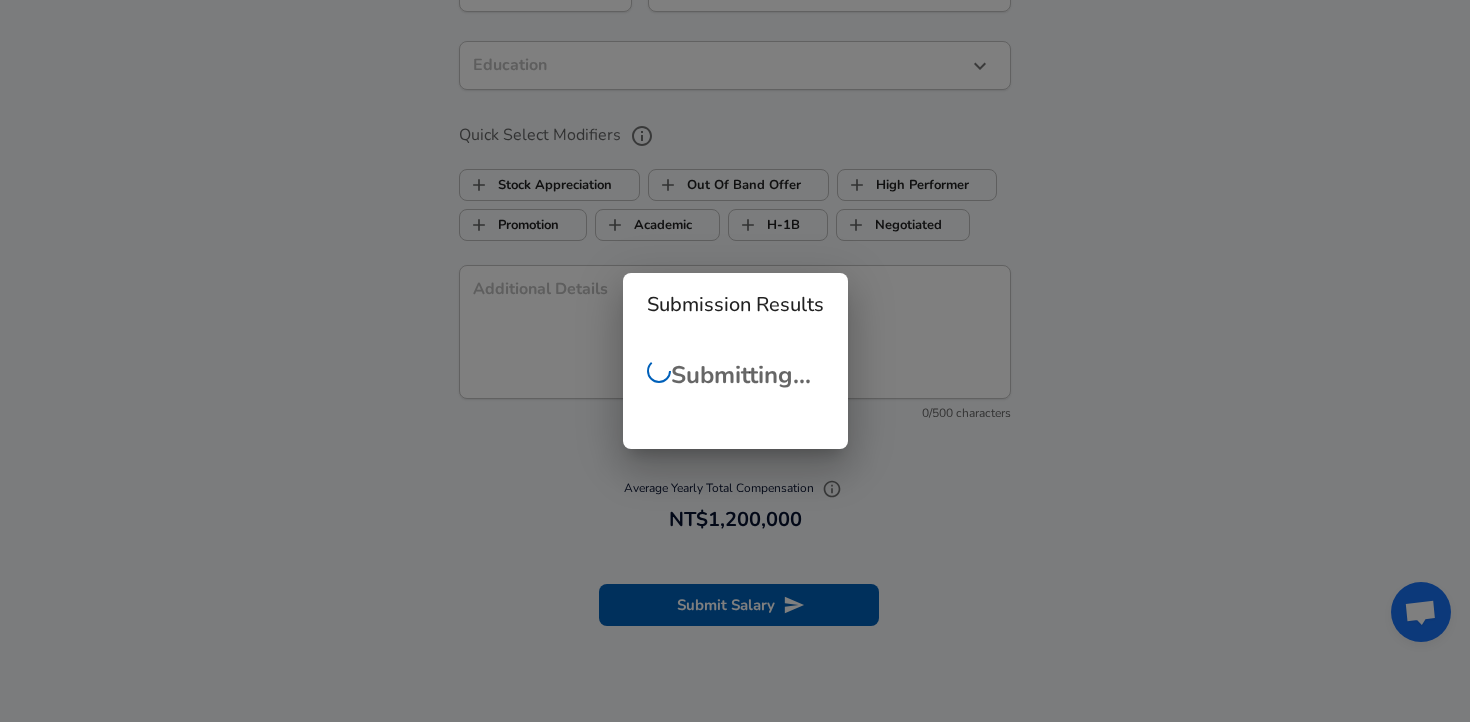 checkbox on "false" 